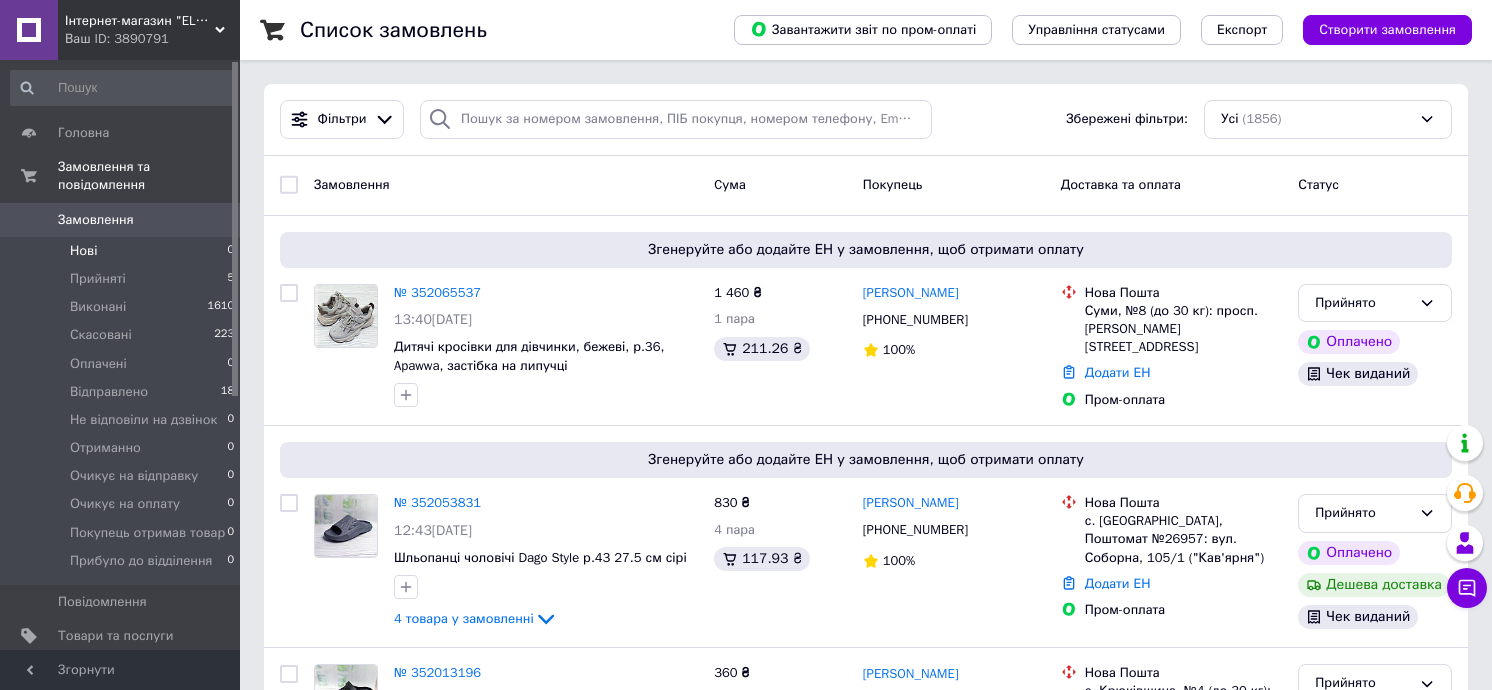 scroll, scrollTop: 0, scrollLeft: 0, axis: both 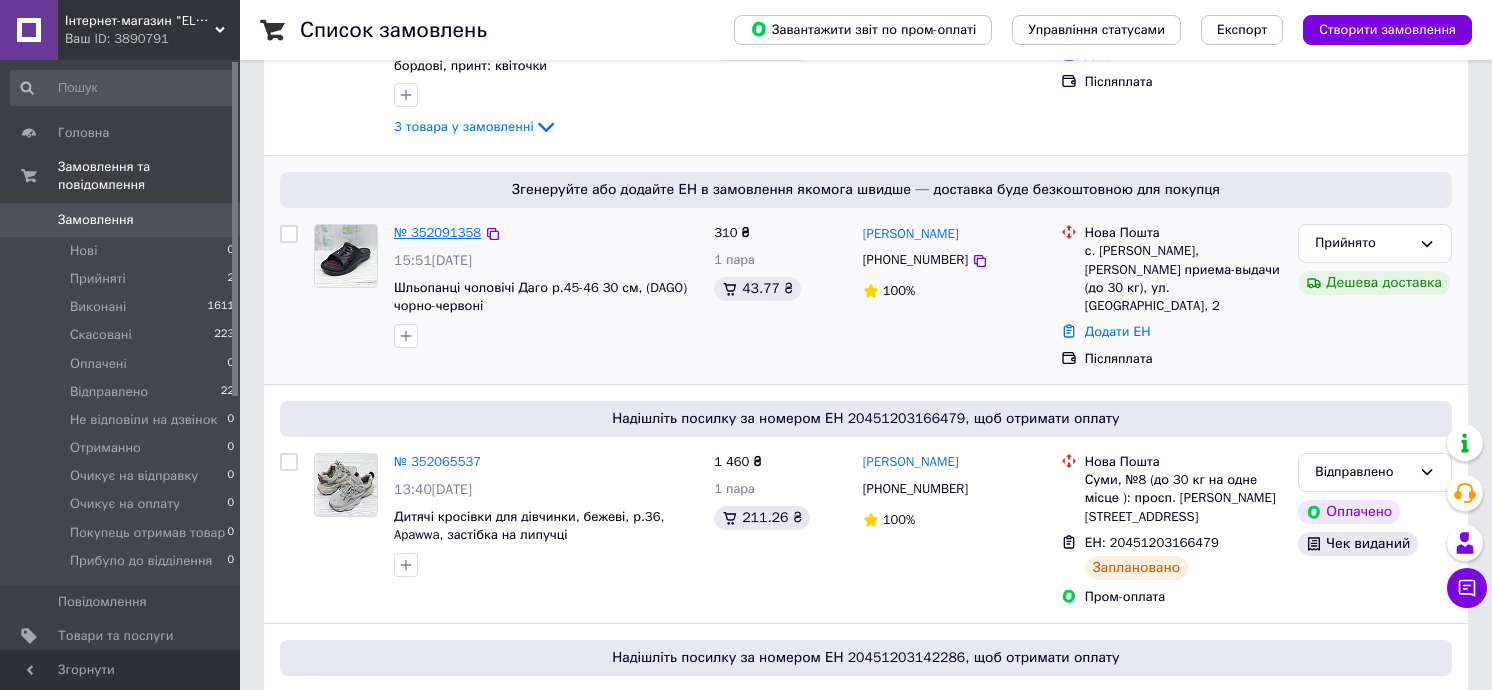 click on "№ 352091358" at bounding box center (437, 232) 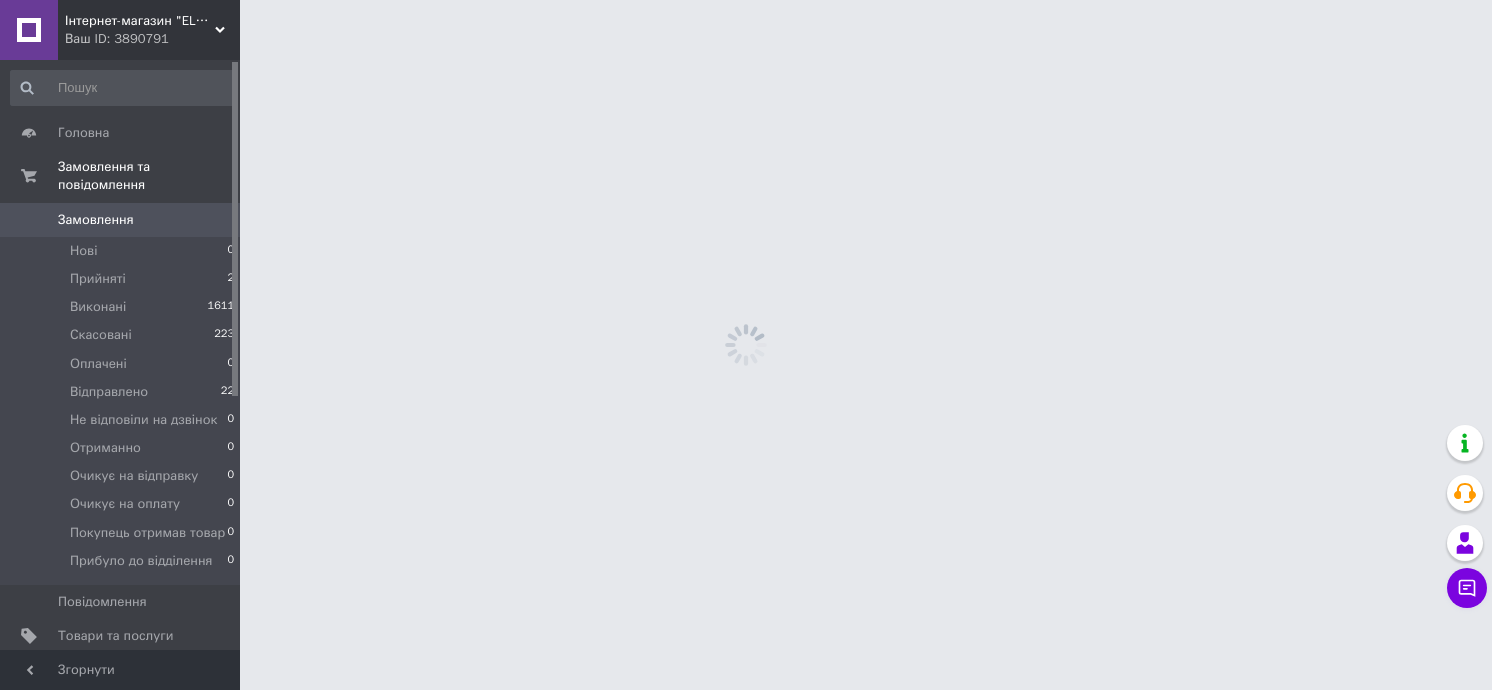 scroll, scrollTop: 0, scrollLeft: 0, axis: both 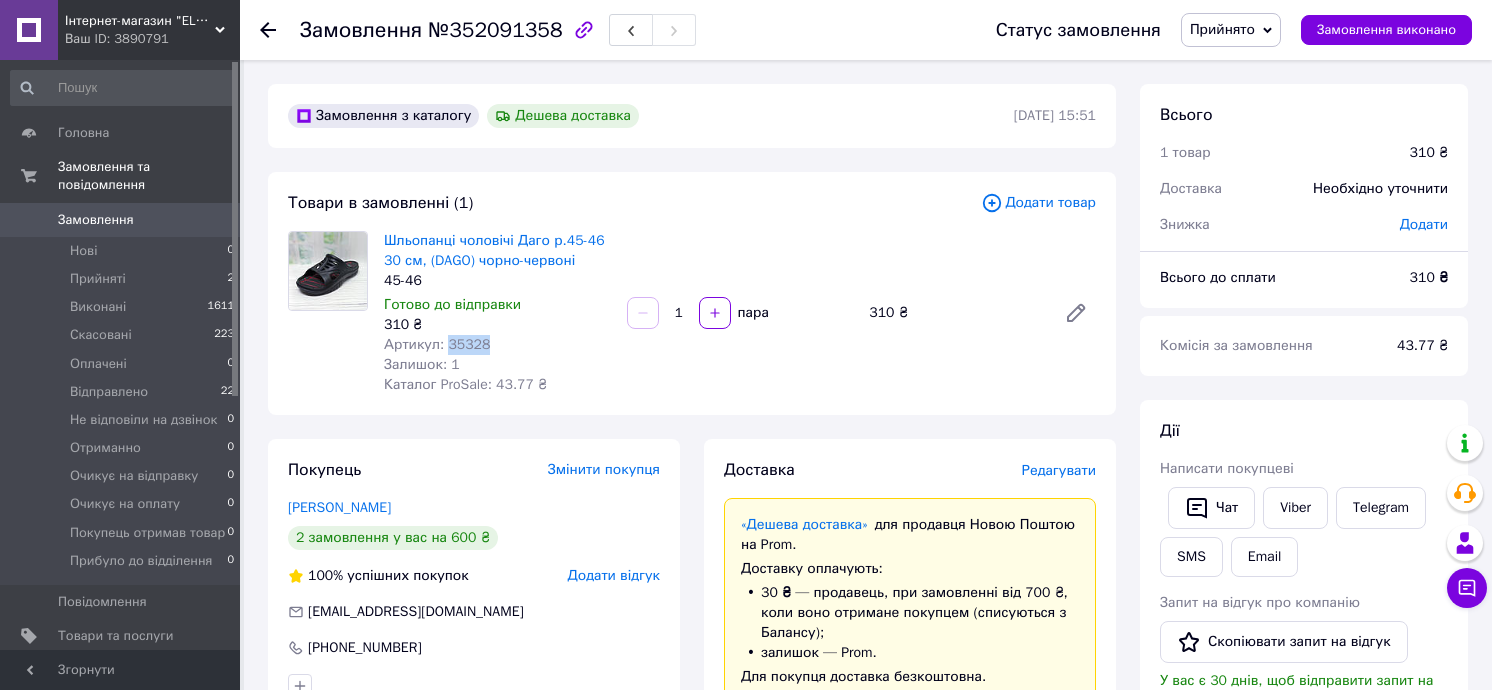 drag, startPoint x: 480, startPoint y: 342, endPoint x: 442, endPoint y: 344, distance: 38.052597 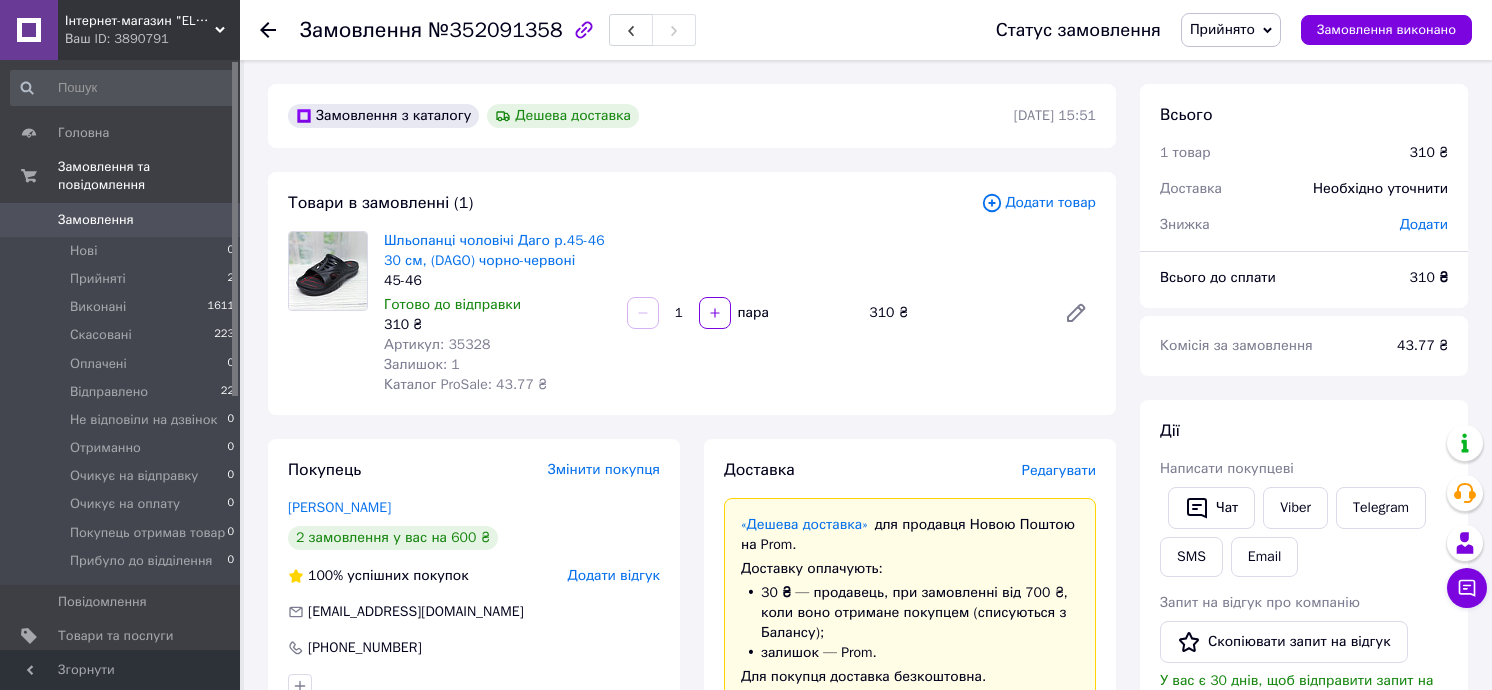click on "Замовлення №352091358 Статус замовлення Прийнято Виконано Скасовано Оплачено Відправлено Не відповіли на дзвінок Отриманно Очикує на відправку Очикує на оплату Покупець отримав товар Прибуло до відділення Замовлення виконано" at bounding box center (866, 30) 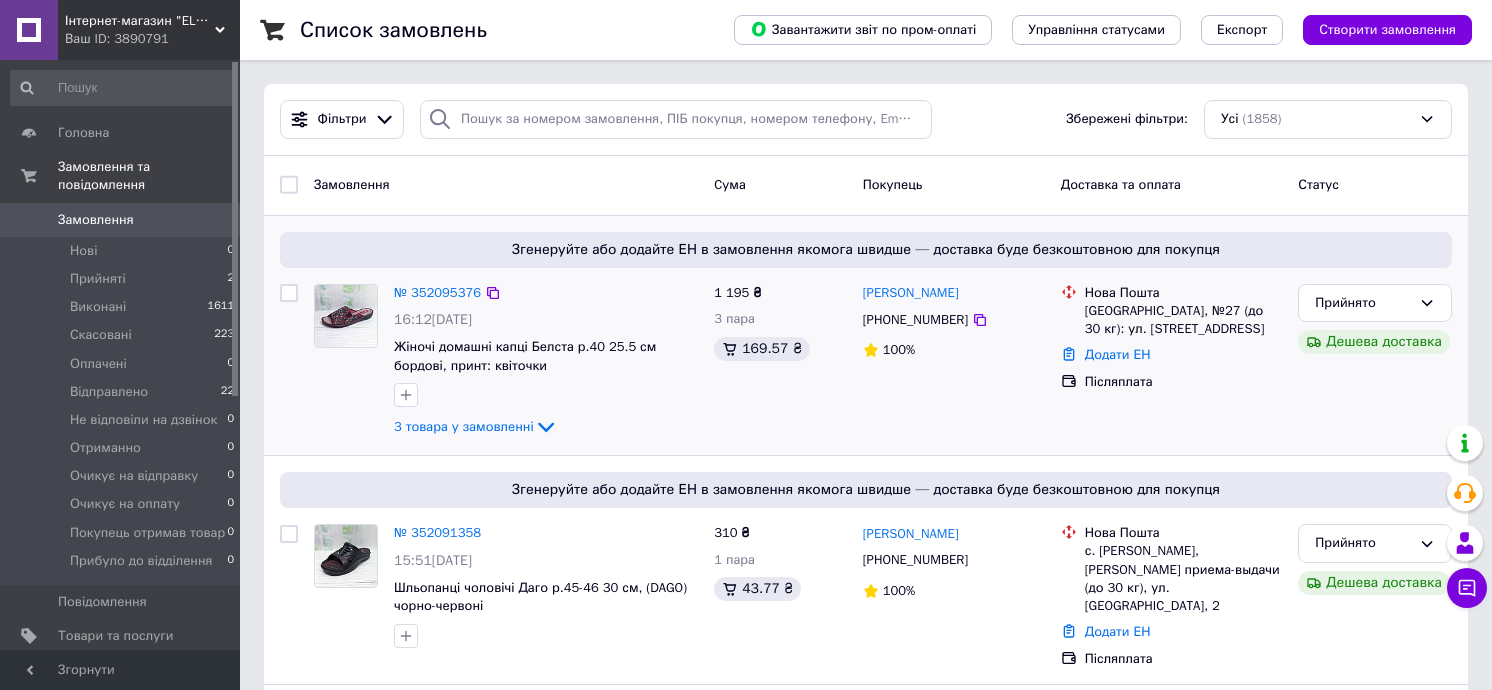 click on "3 товара у замовленні" 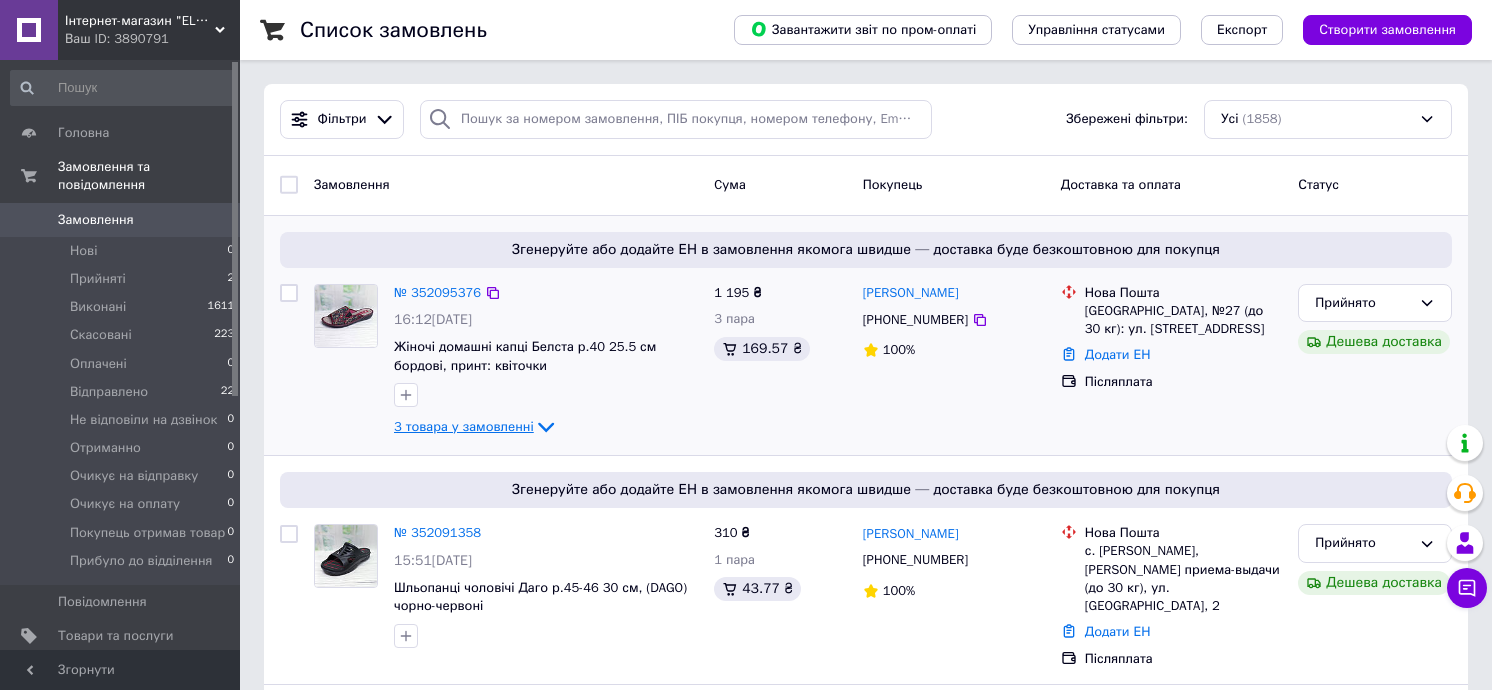 click on "3 товара у замовленні" at bounding box center (476, 426) 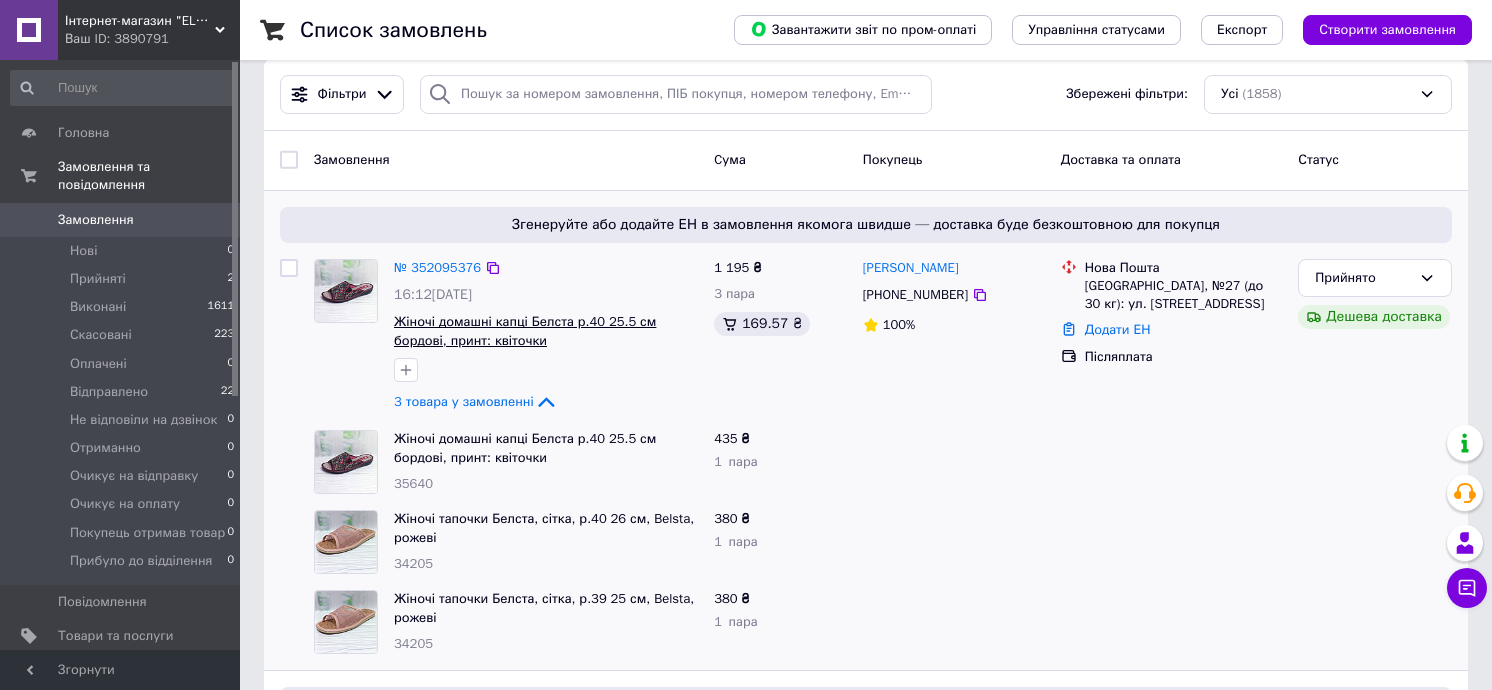 scroll, scrollTop: 0, scrollLeft: 0, axis: both 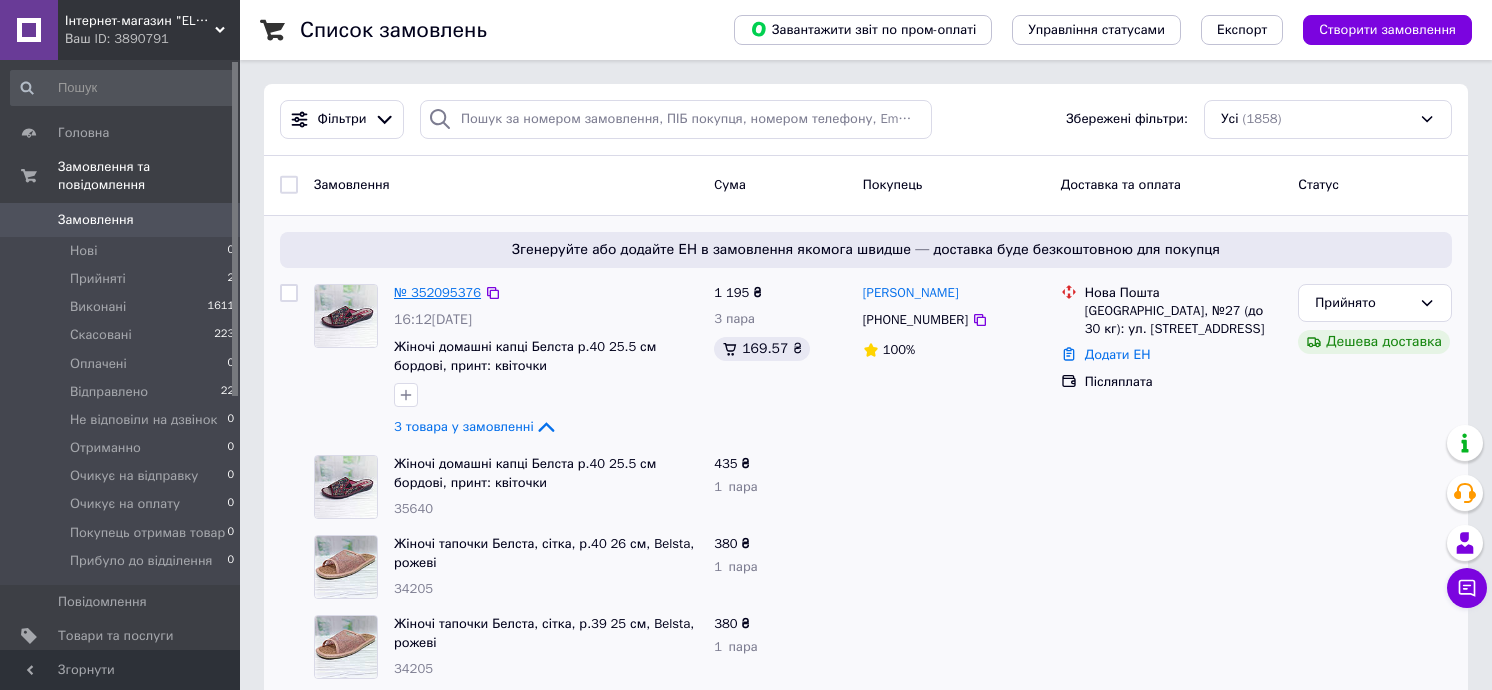 click on "№ 352095376" at bounding box center [437, 292] 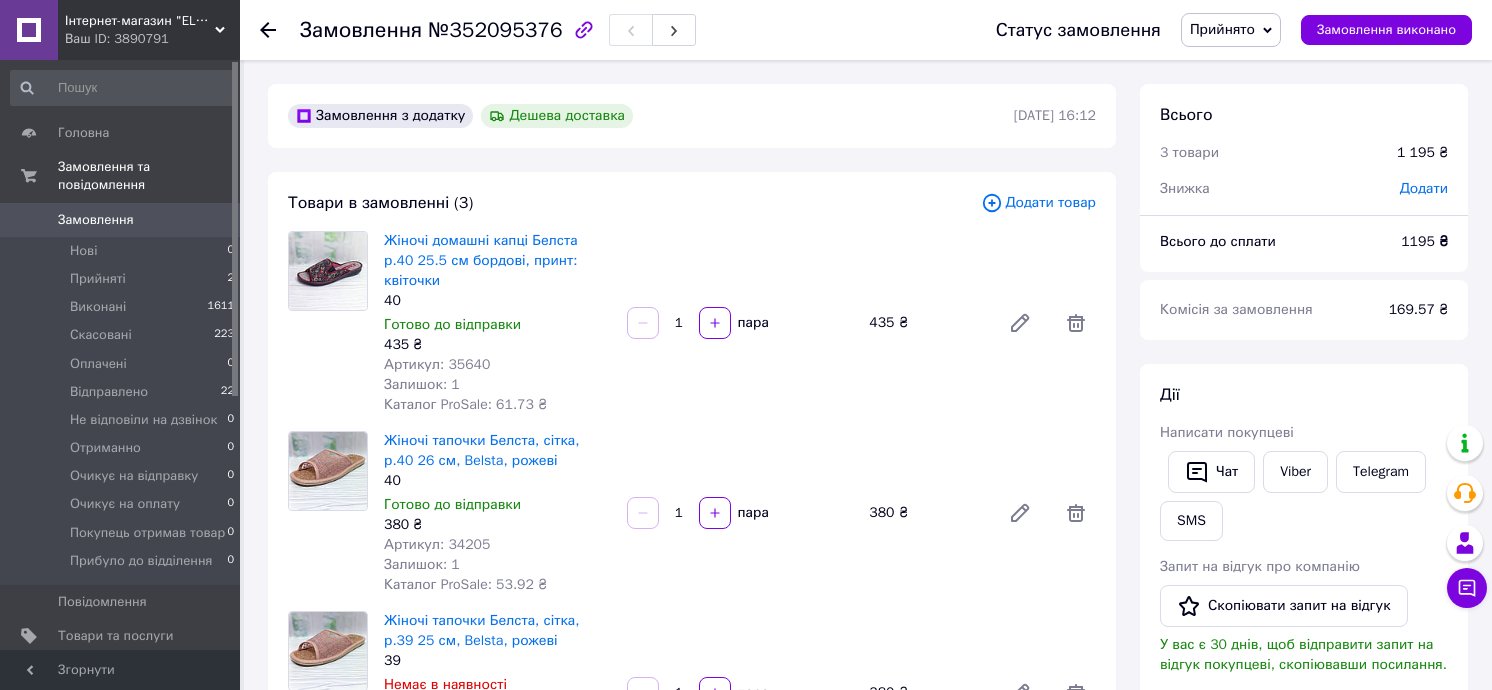 scroll, scrollTop: 100, scrollLeft: 0, axis: vertical 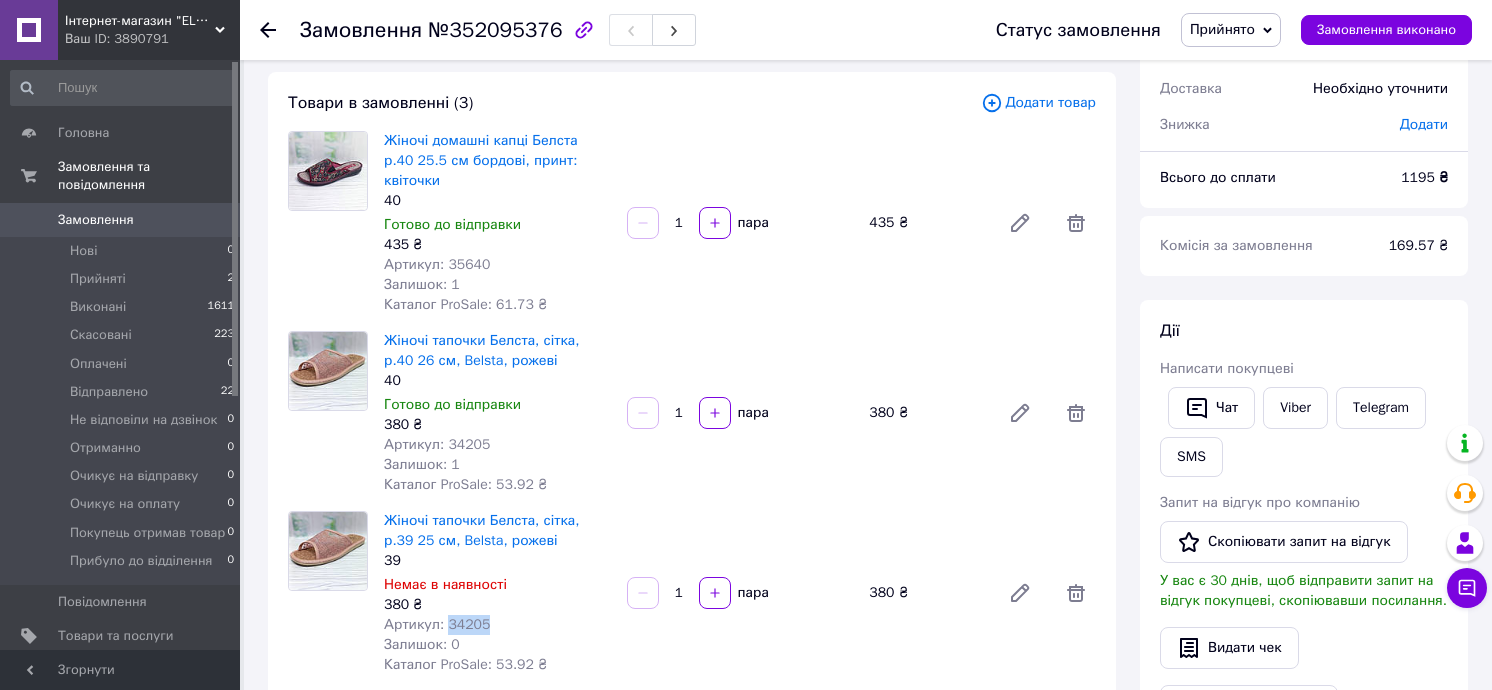 drag, startPoint x: 488, startPoint y: 603, endPoint x: 443, endPoint y: 602, distance: 45.01111 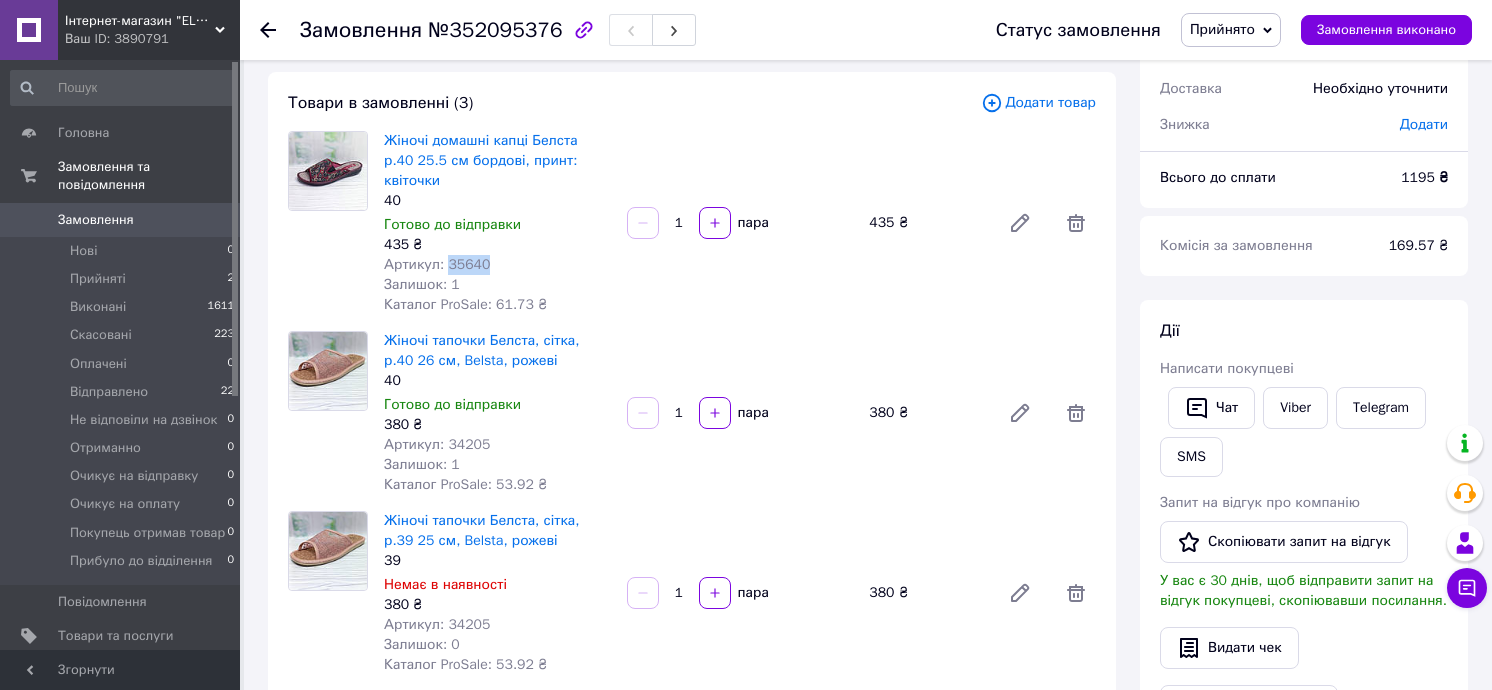 drag, startPoint x: 488, startPoint y: 248, endPoint x: 444, endPoint y: 248, distance: 44 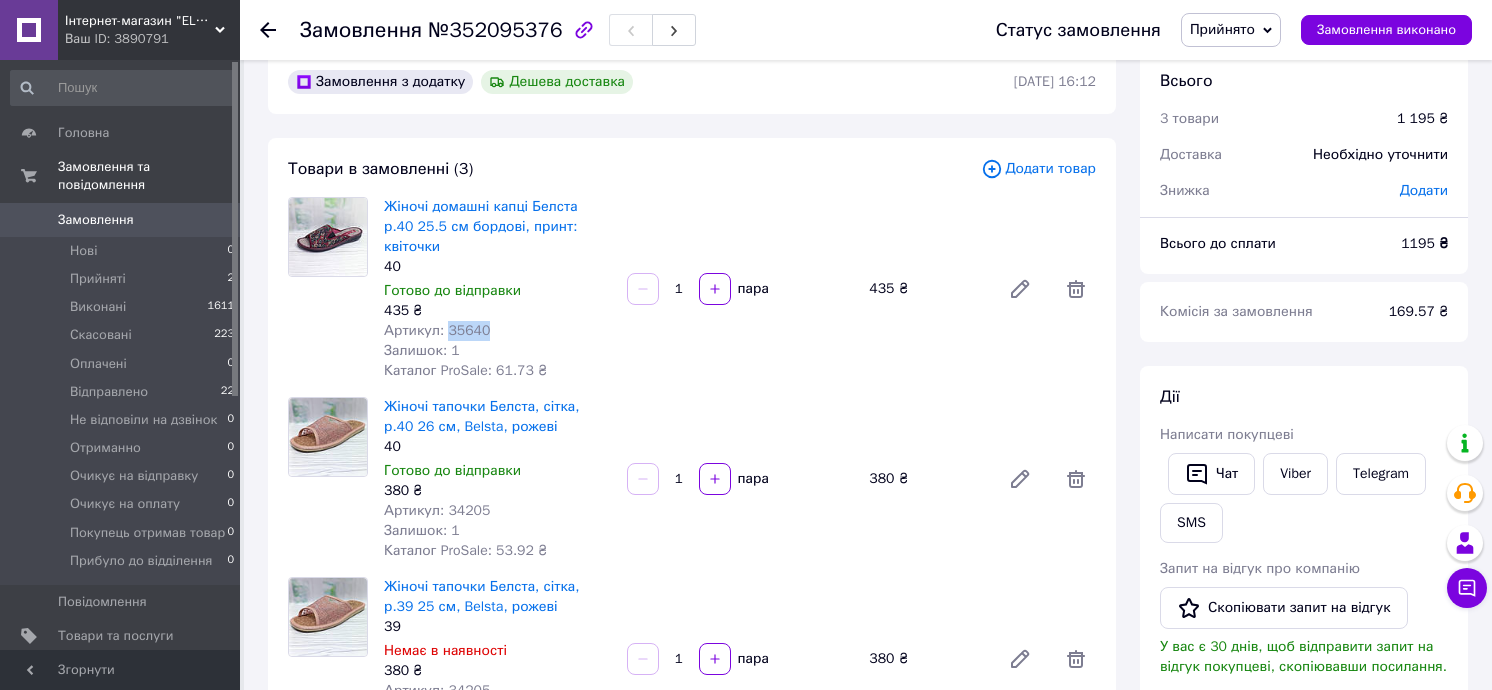 scroll, scrollTop: 0, scrollLeft: 0, axis: both 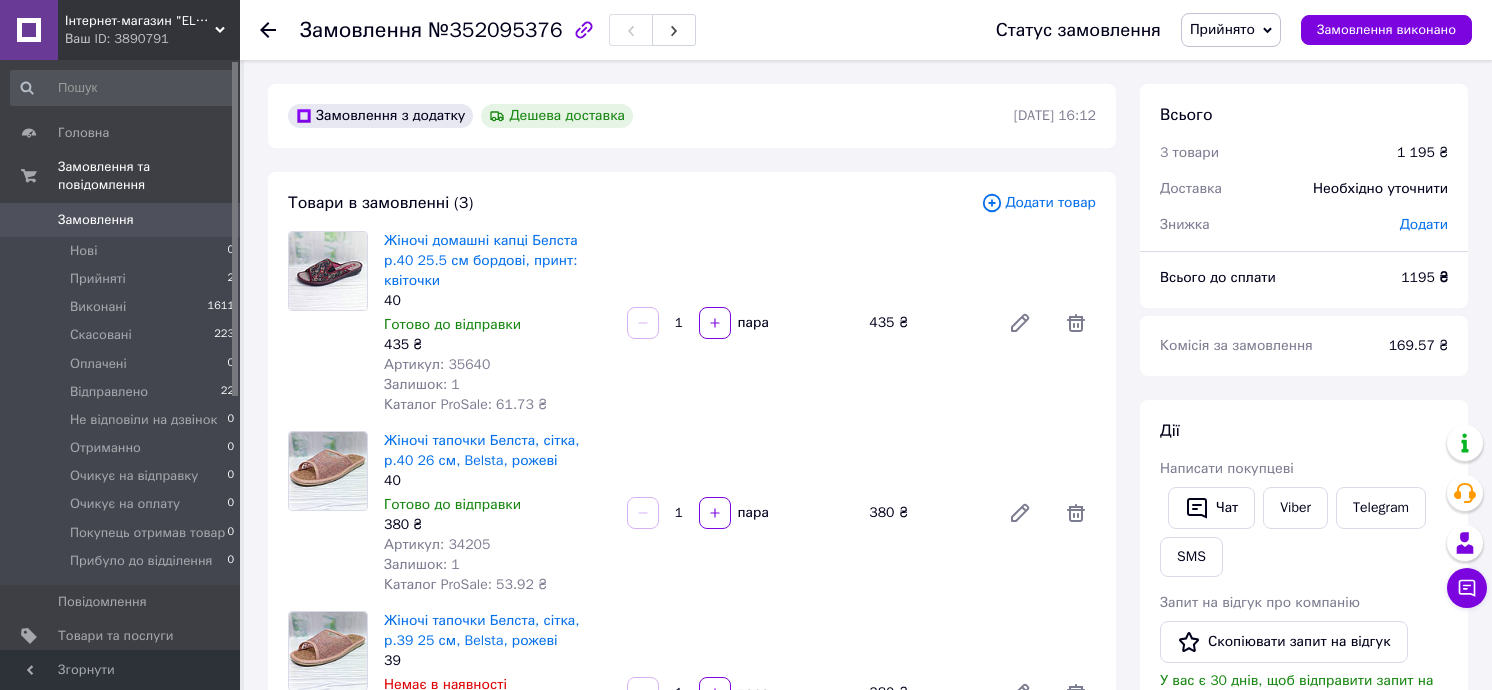 click 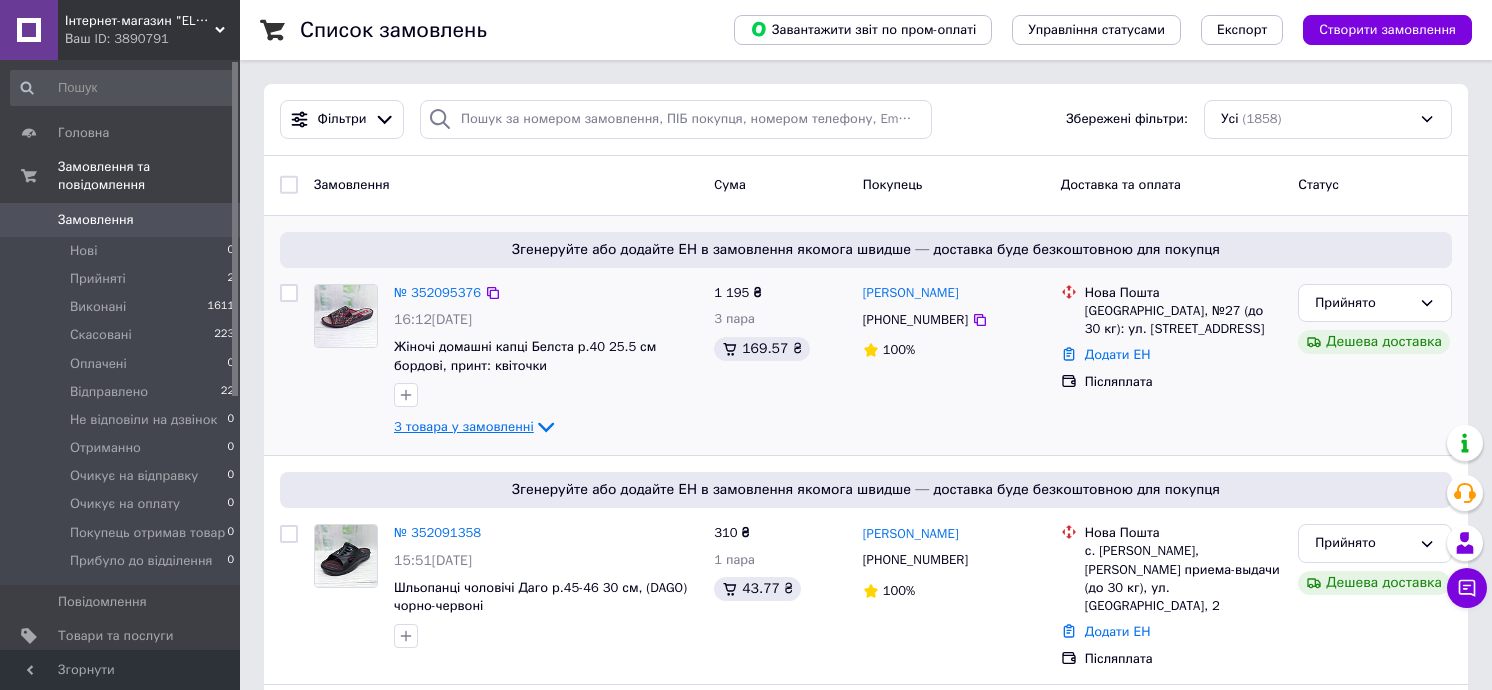 click on "3 товара у замовленні" at bounding box center [464, 426] 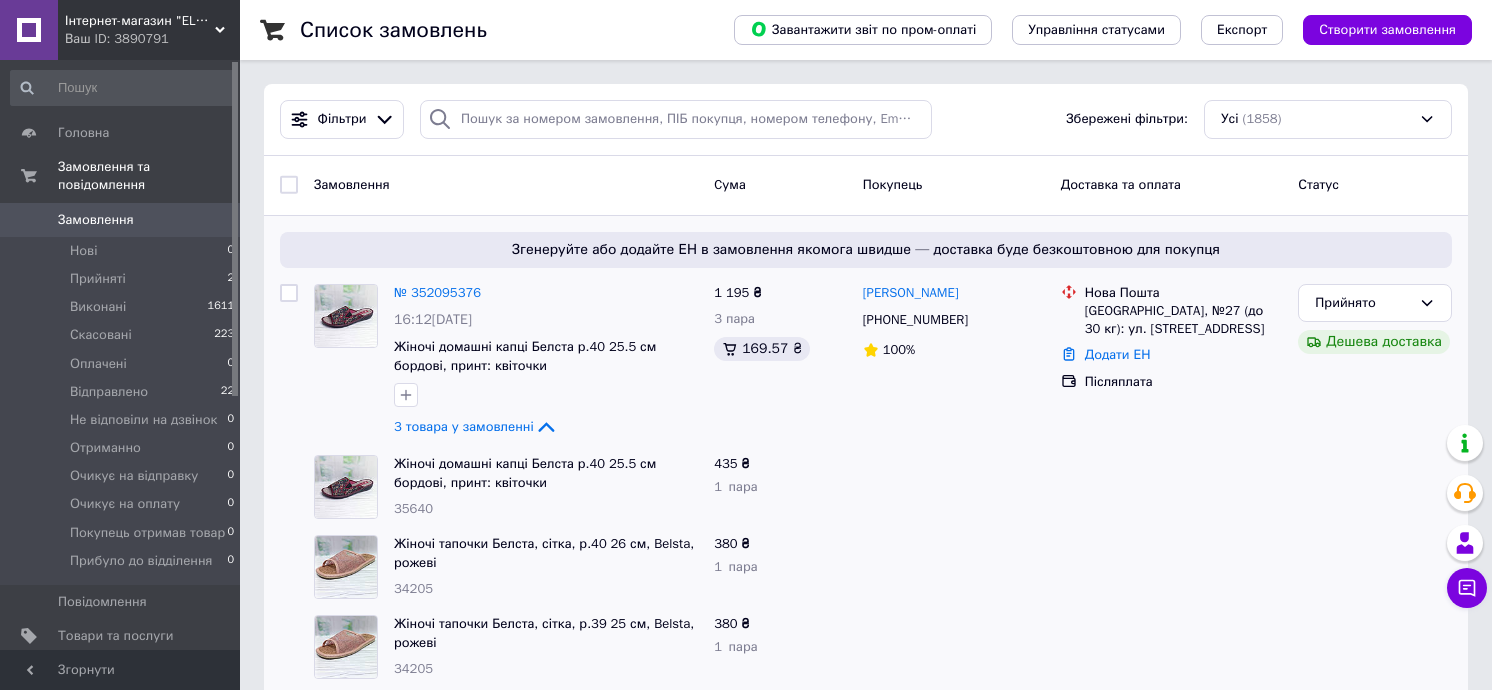 click at bounding box center (954, 567) 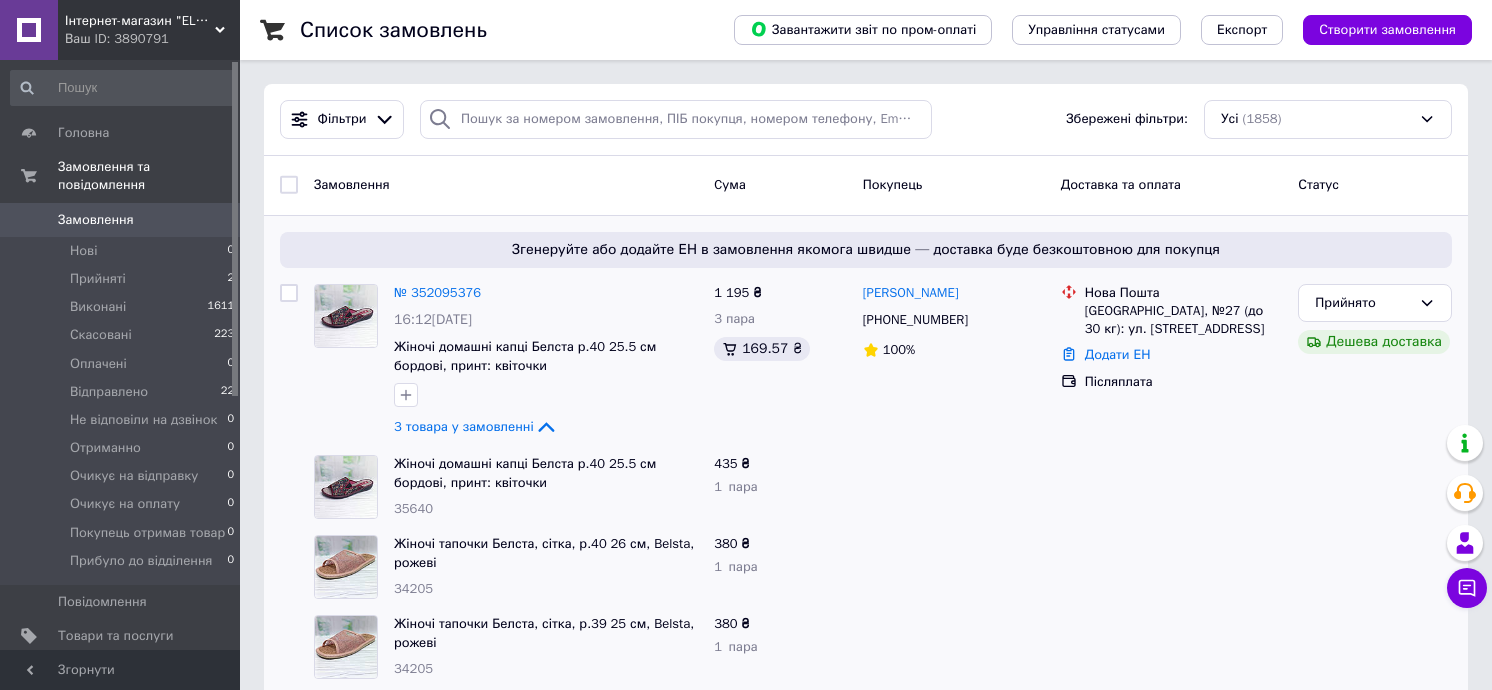 click at bounding box center [954, 567] 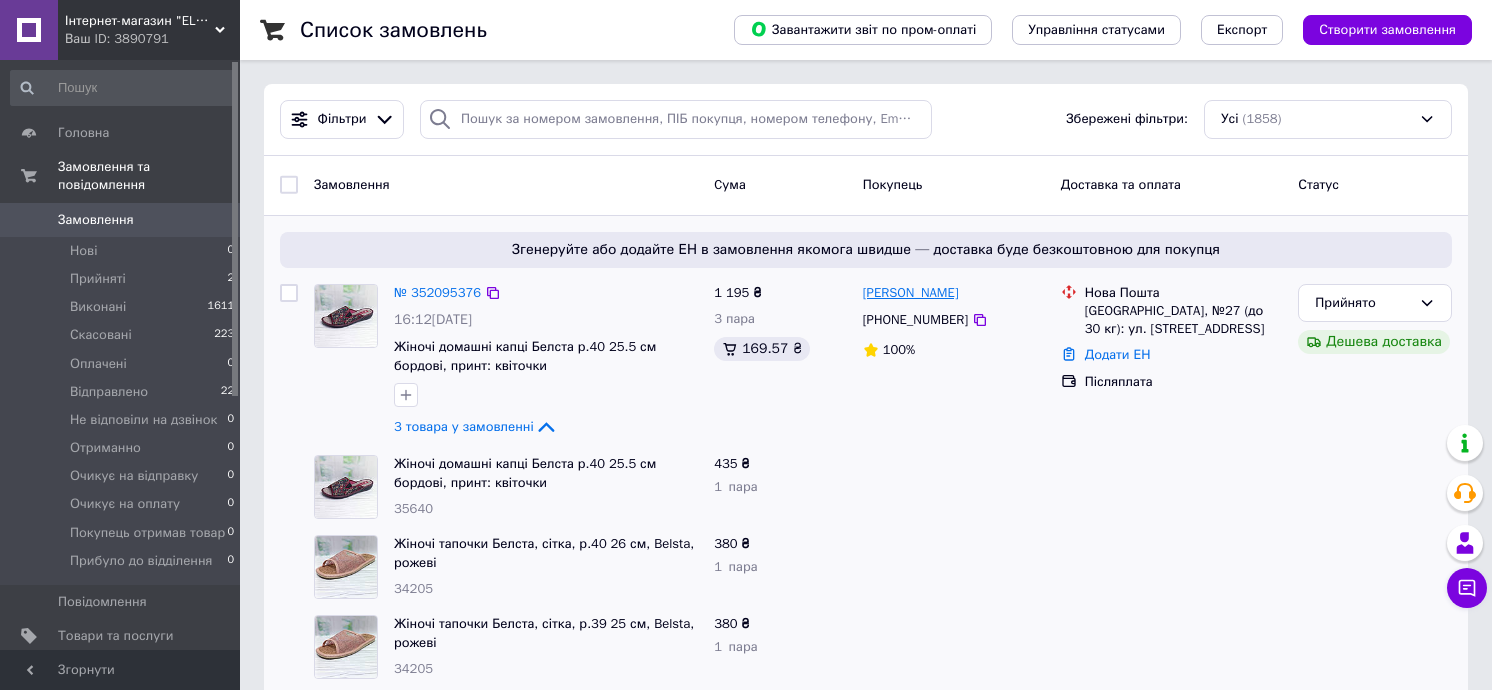 click on "[PERSON_NAME]" at bounding box center (911, 293) 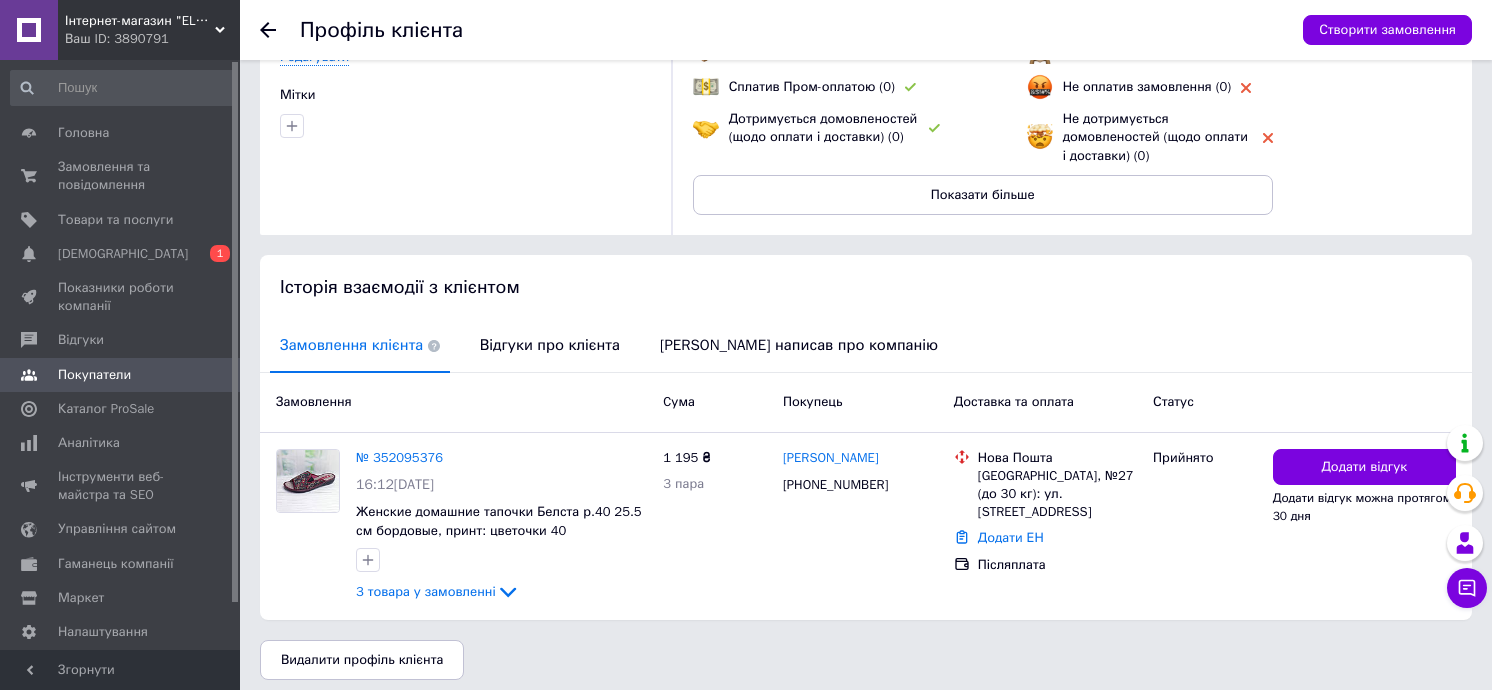 scroll, scrollTop: 0, scrollLeft: 0, axis: both 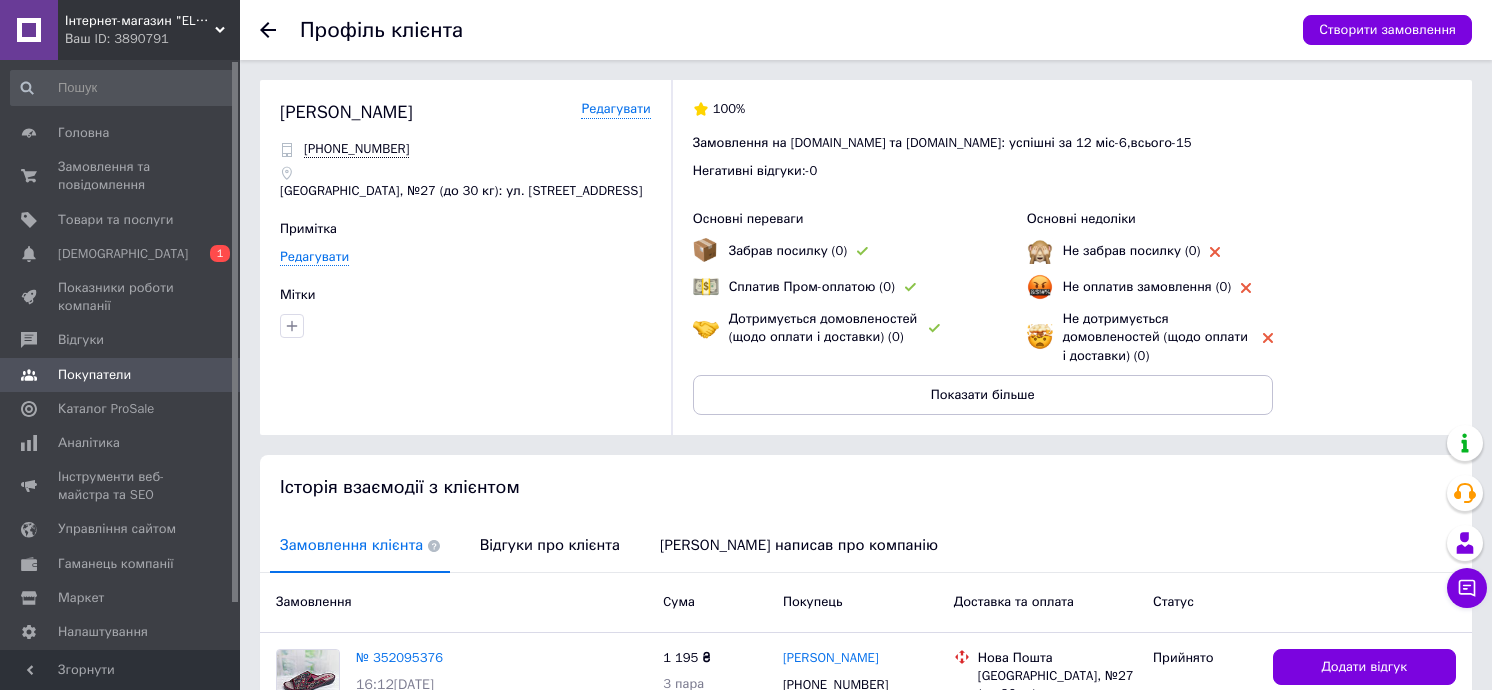 click 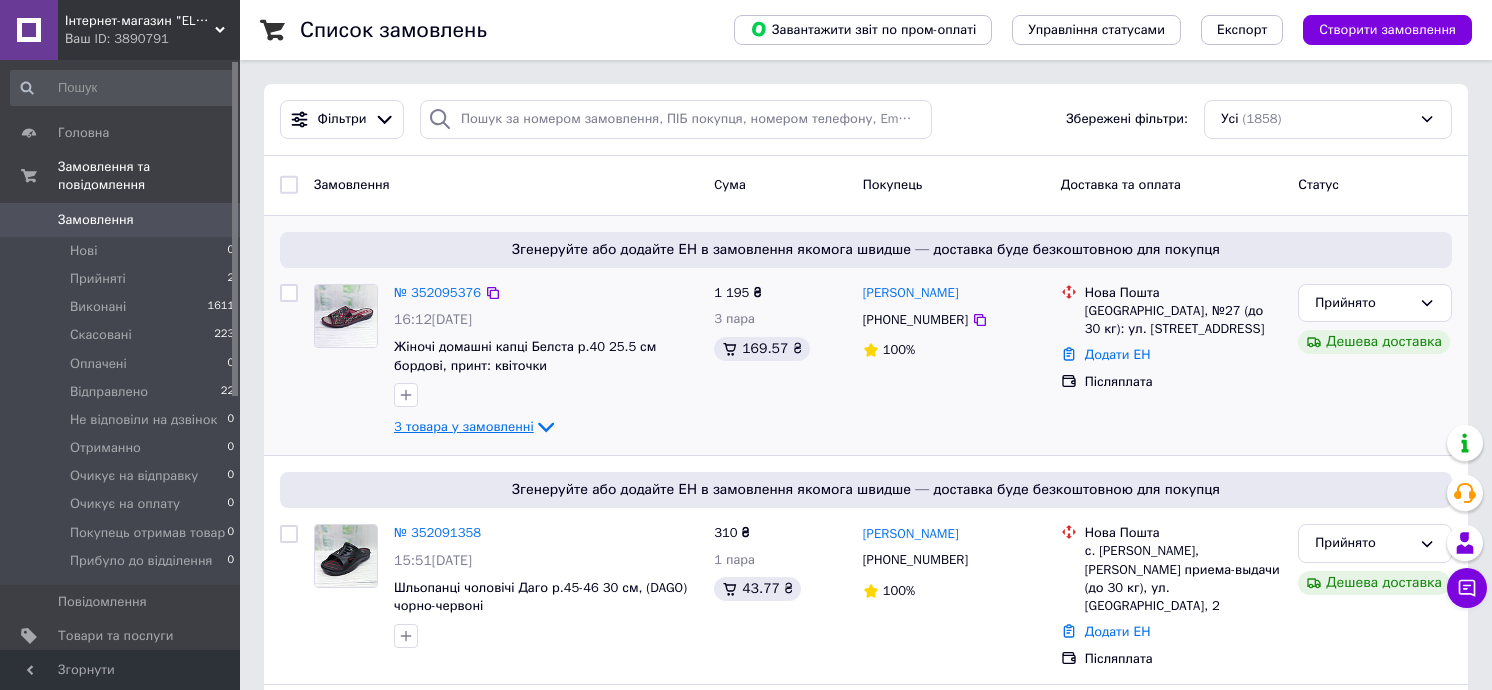 click on "3 товара у замовленні" at bounding box center [464, 426] 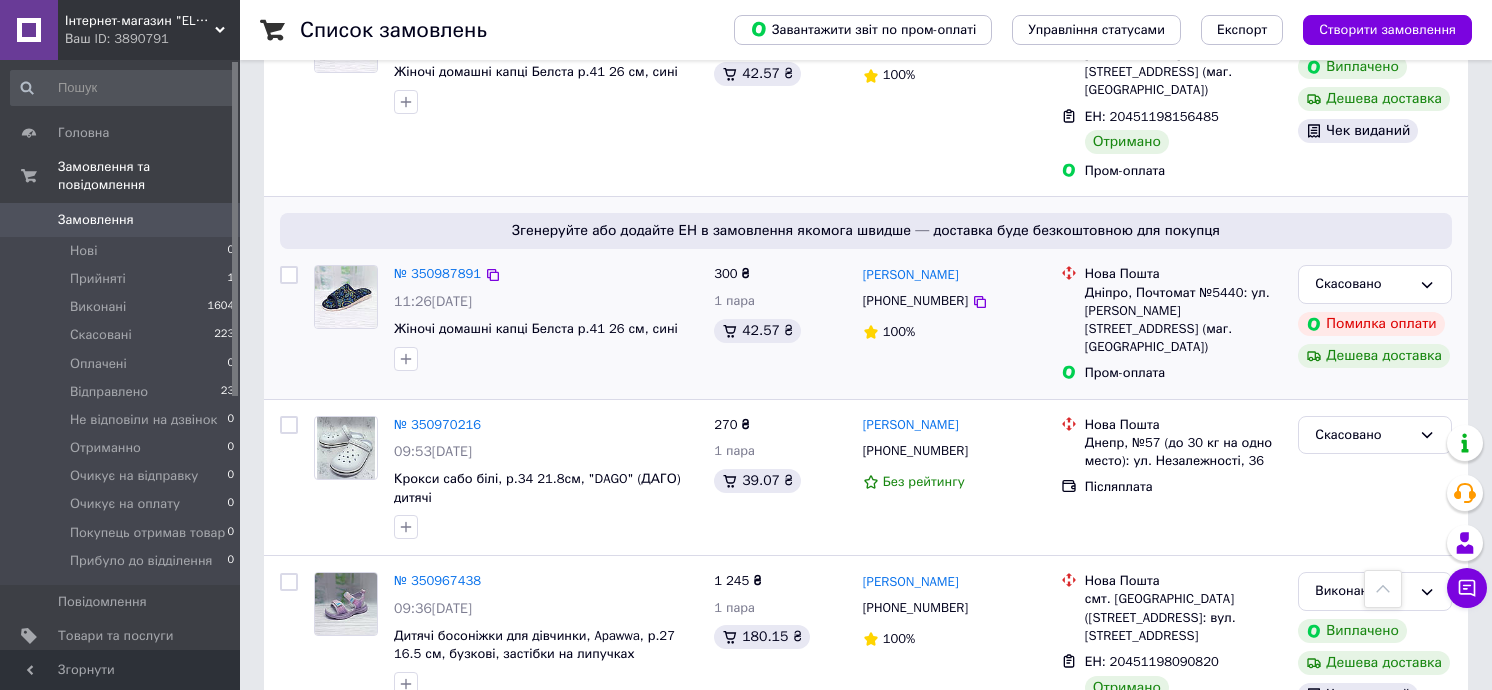 scroll, scrollTop: 3176, scrollLeft: 0, axis: vertical 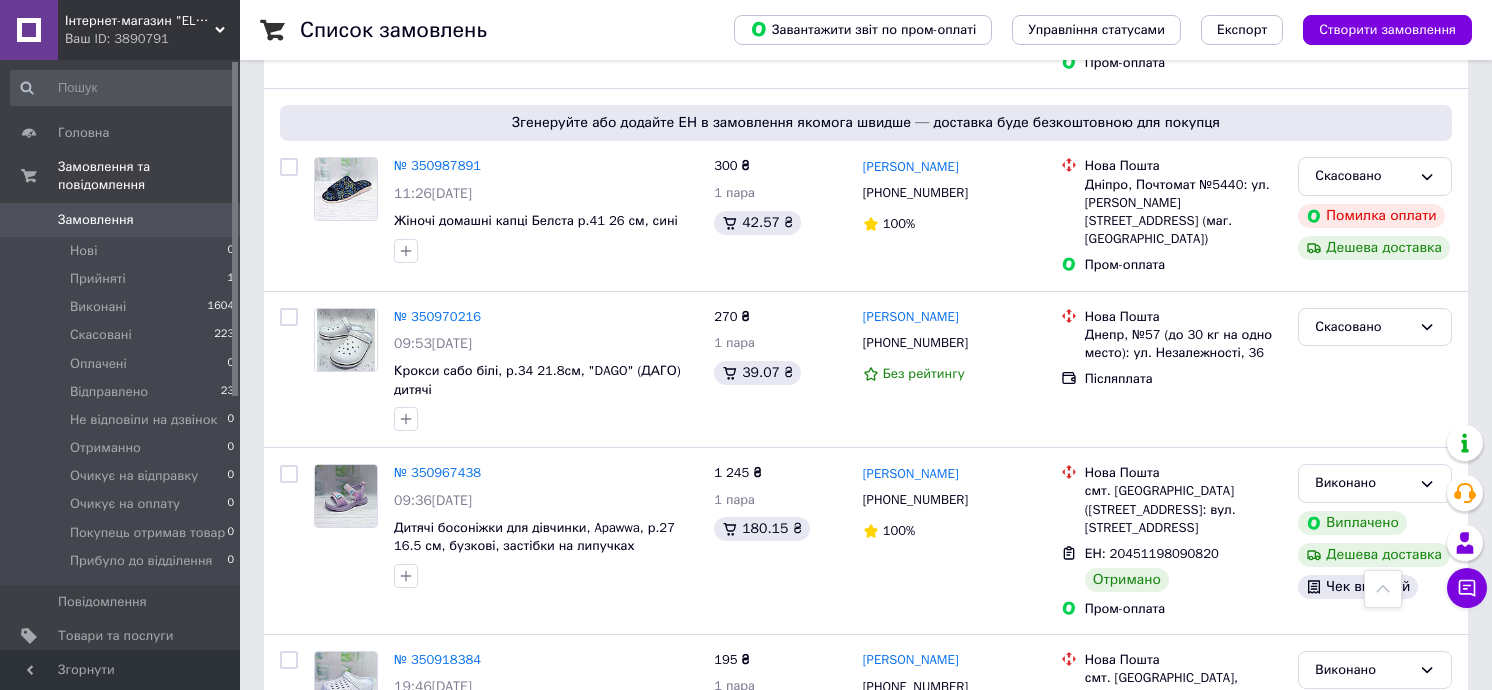 click on "1" at bounding box center [404, 883] 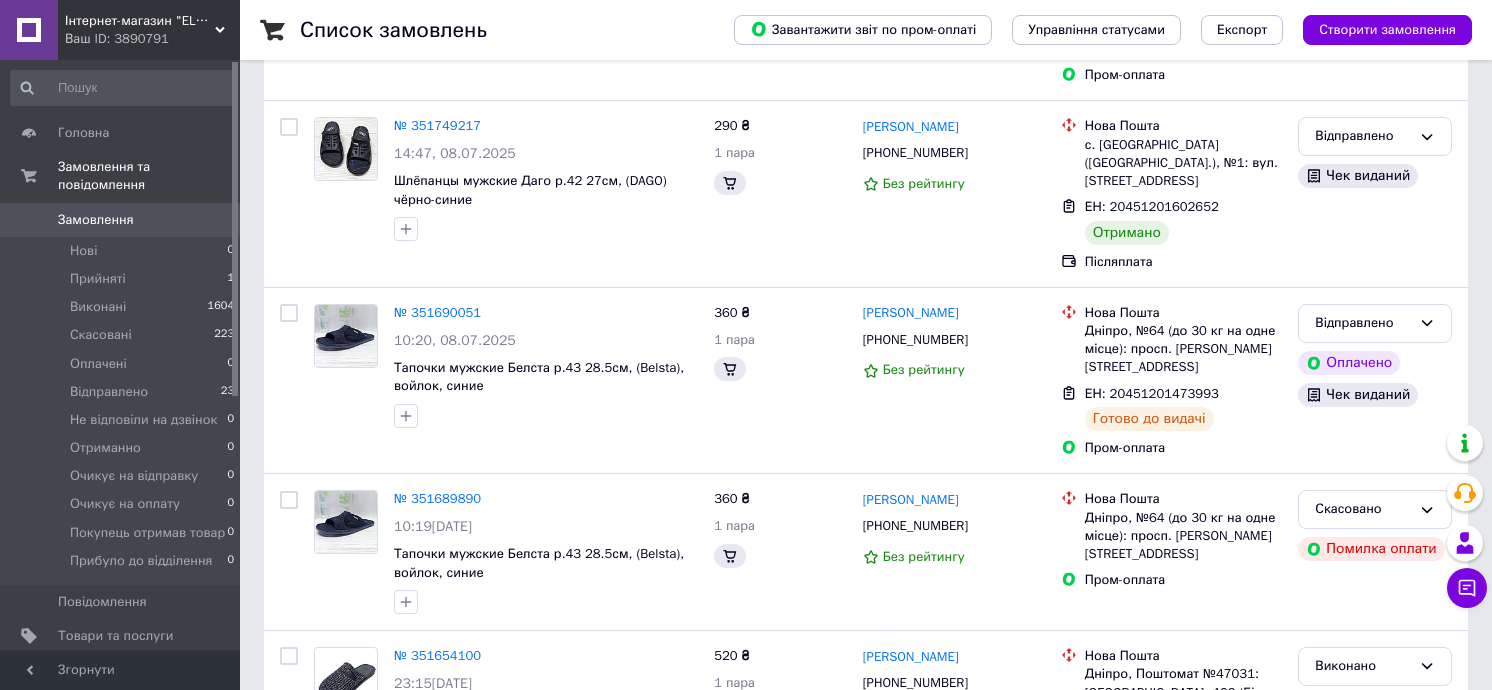 scroll, scrollTop: 0, scrollLeft: 0, axis: both 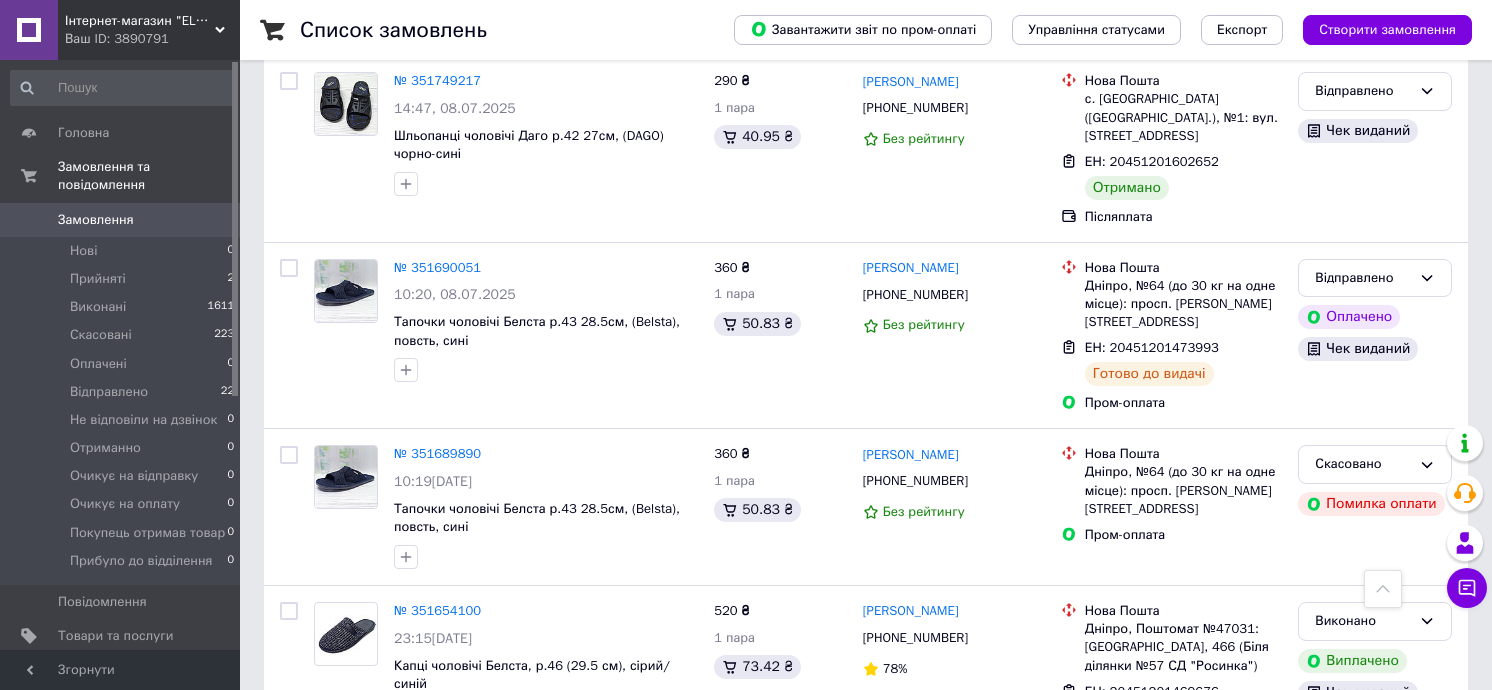 click on "2" at bounding box center (327, 816) 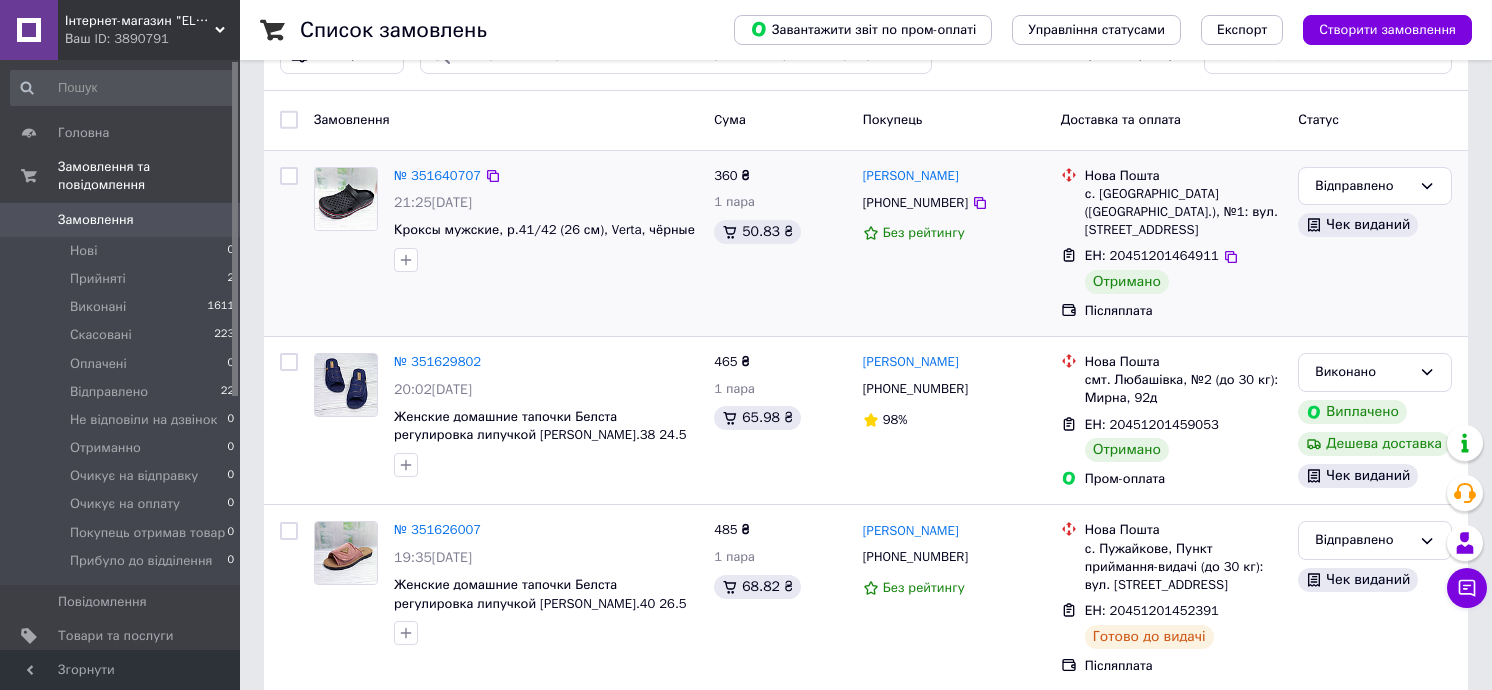 scroll, scrollTop: 300, scrollLeft: 0, axis: vertical 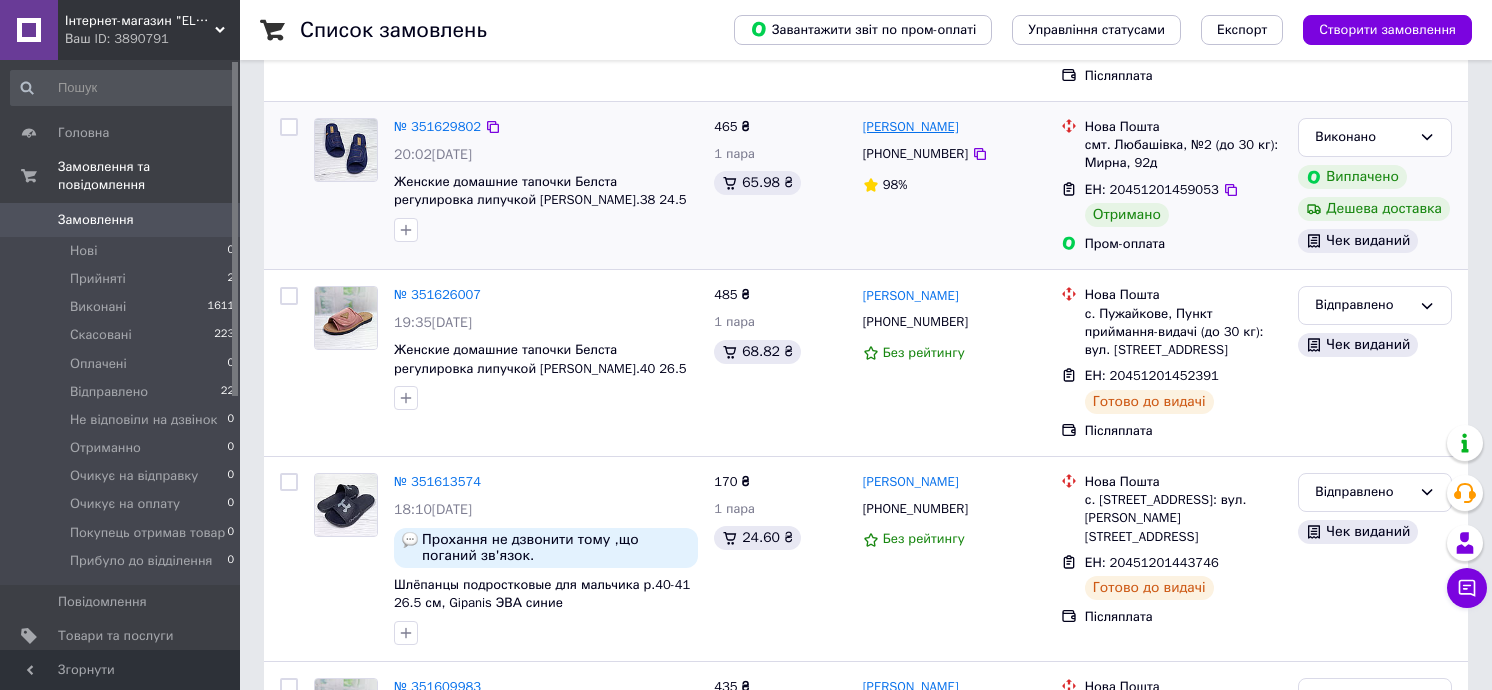 click on "Татьяна Выгнанюк" at bounding box center (911, 127) 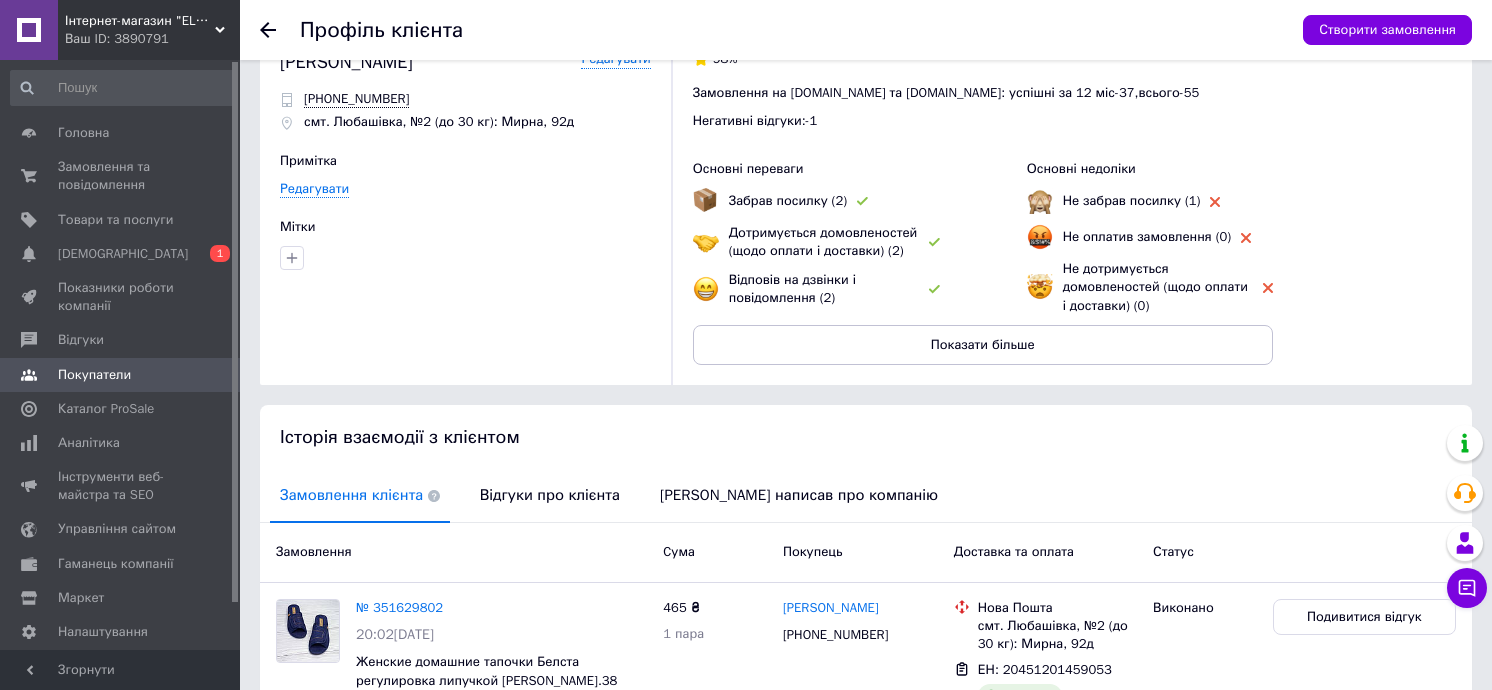 scroll, scrollTop: 188, scrollLeft: 0, axis: vertical 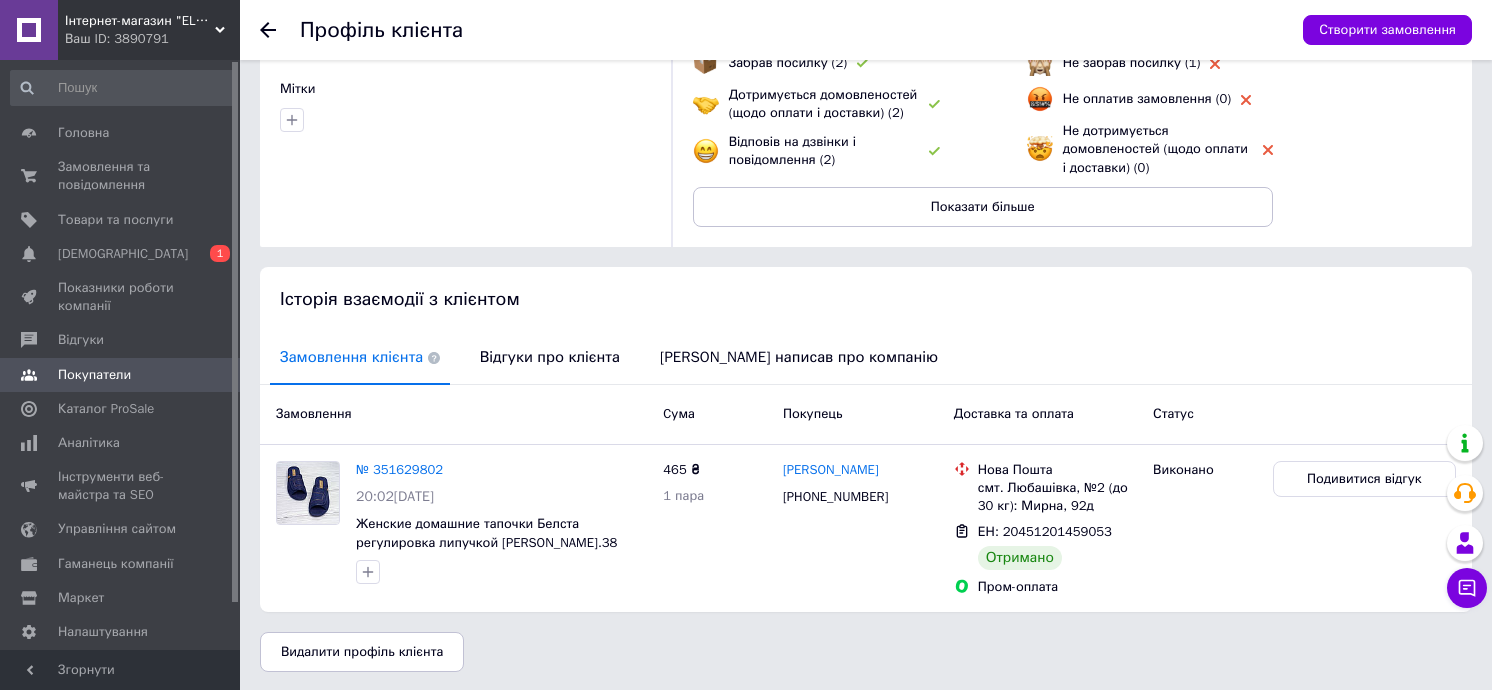 click 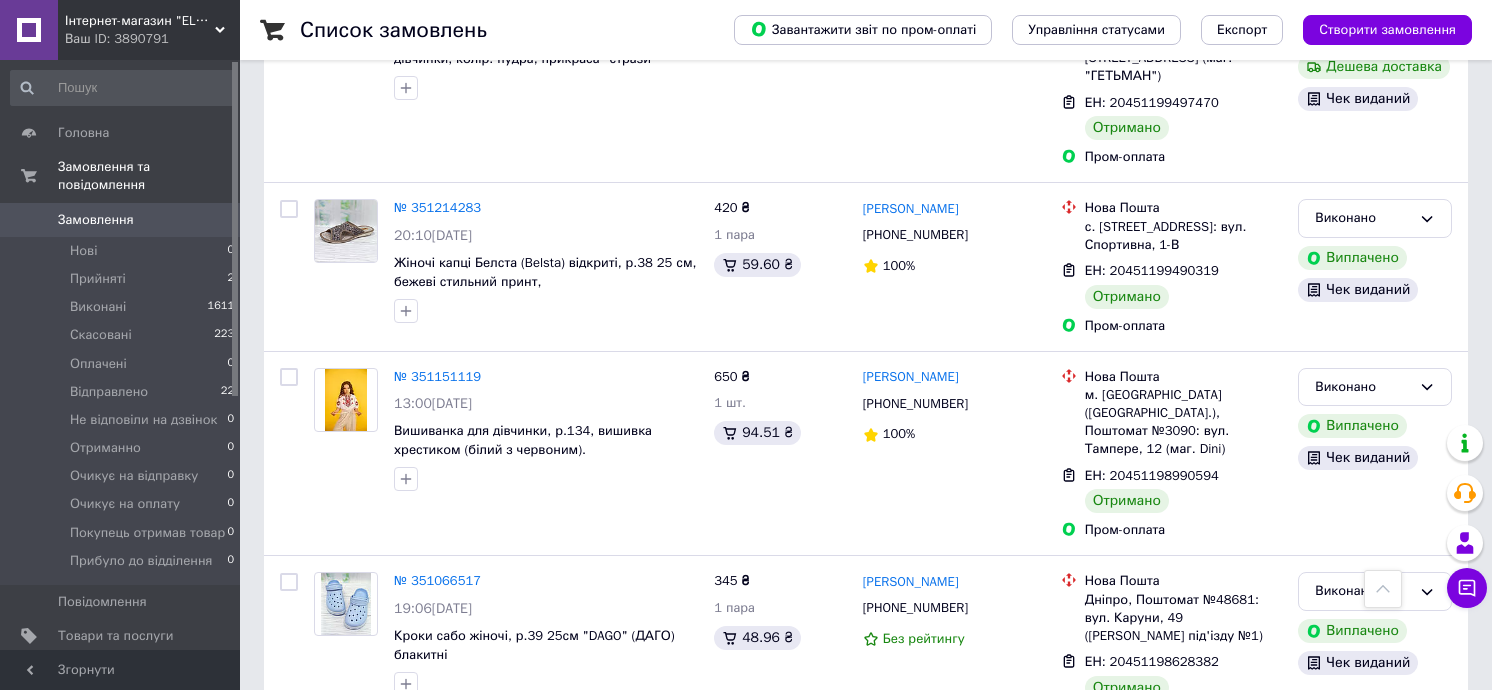 scroll, scrollTop: 3248, scrollLeft: 0, axis: vertical 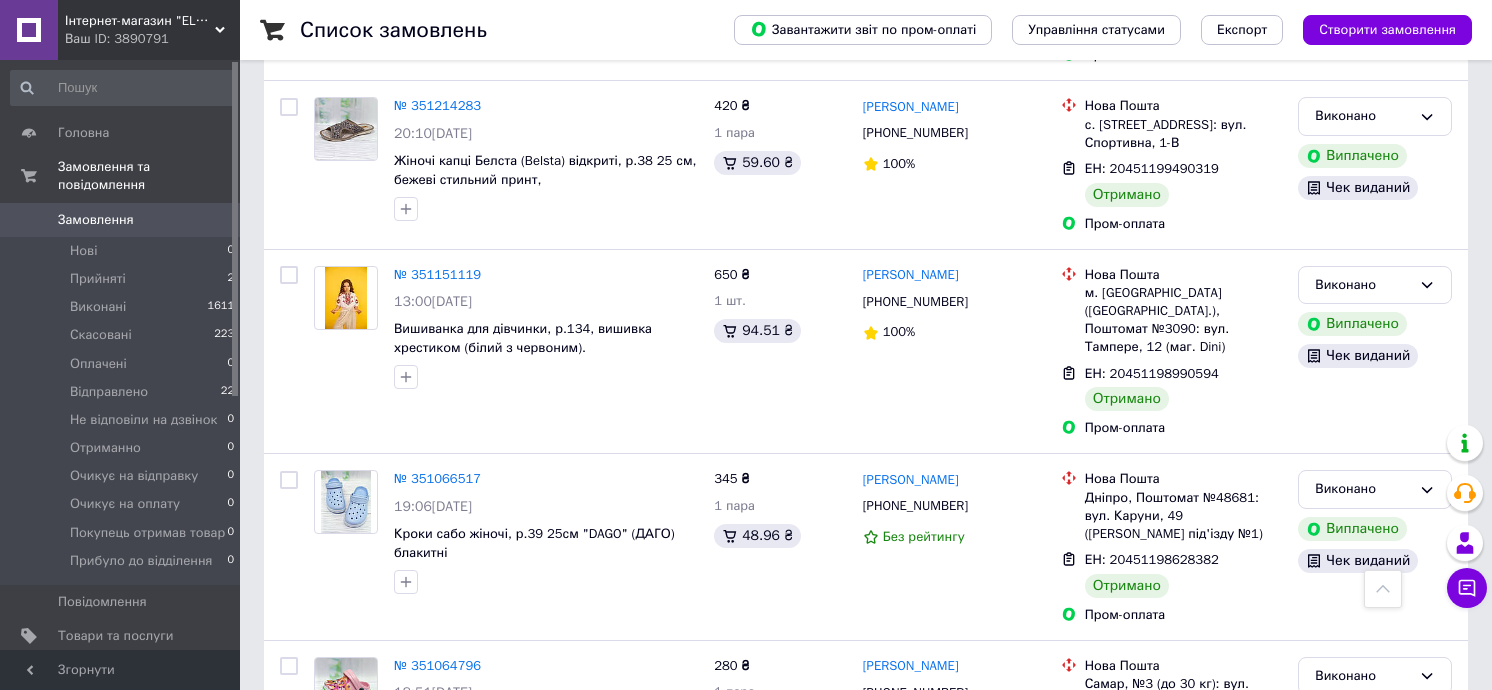 click on "3" at bounding box center (494, 853) 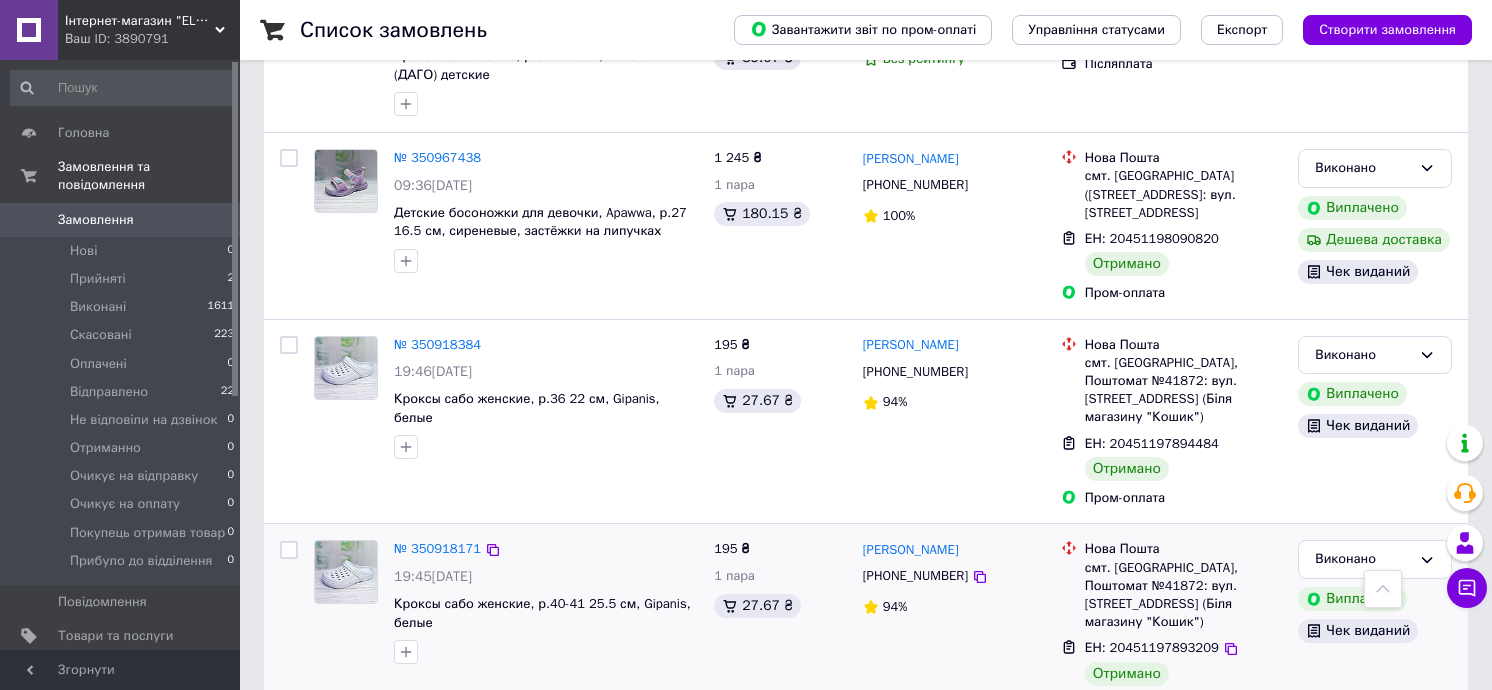 scroll, scrollTop: 1000, scrollLeft: 0, axis: vertical 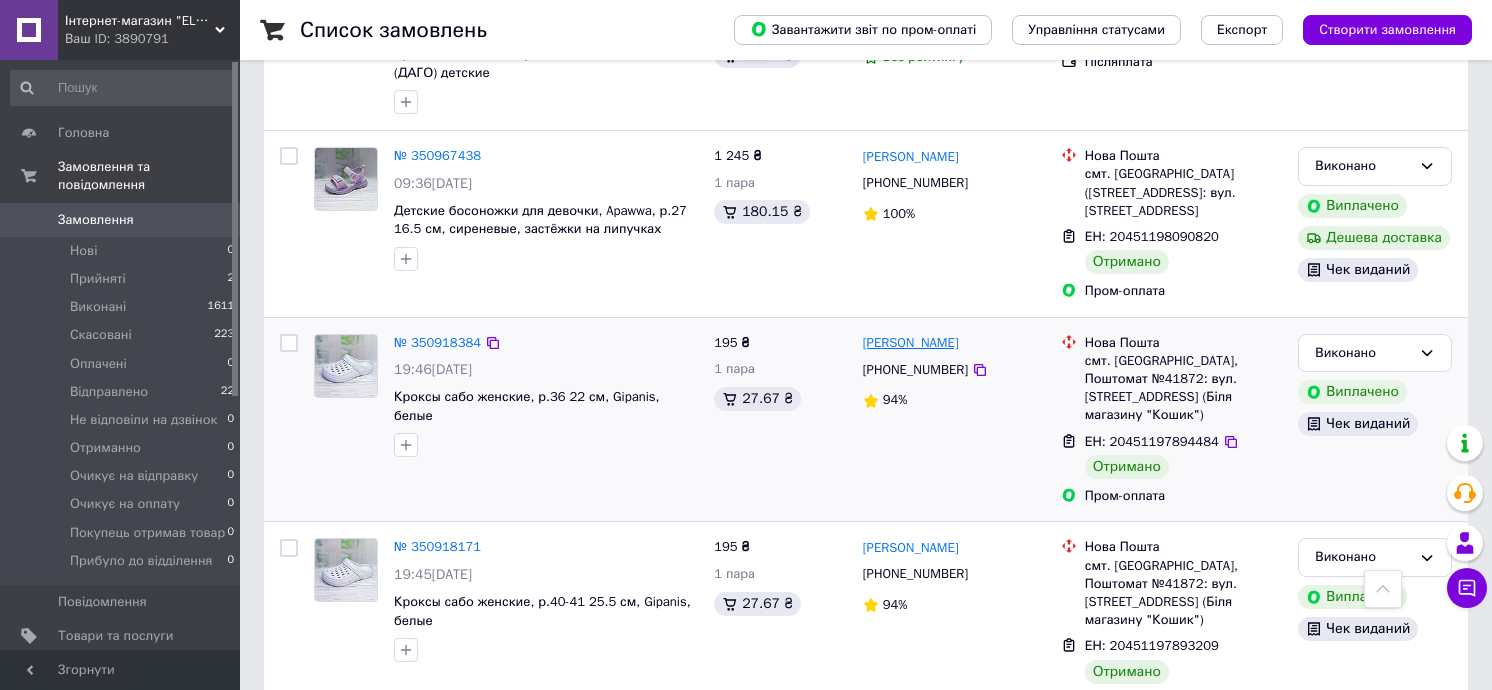 click on "марина онацкая" at bounding box center (911, 343) 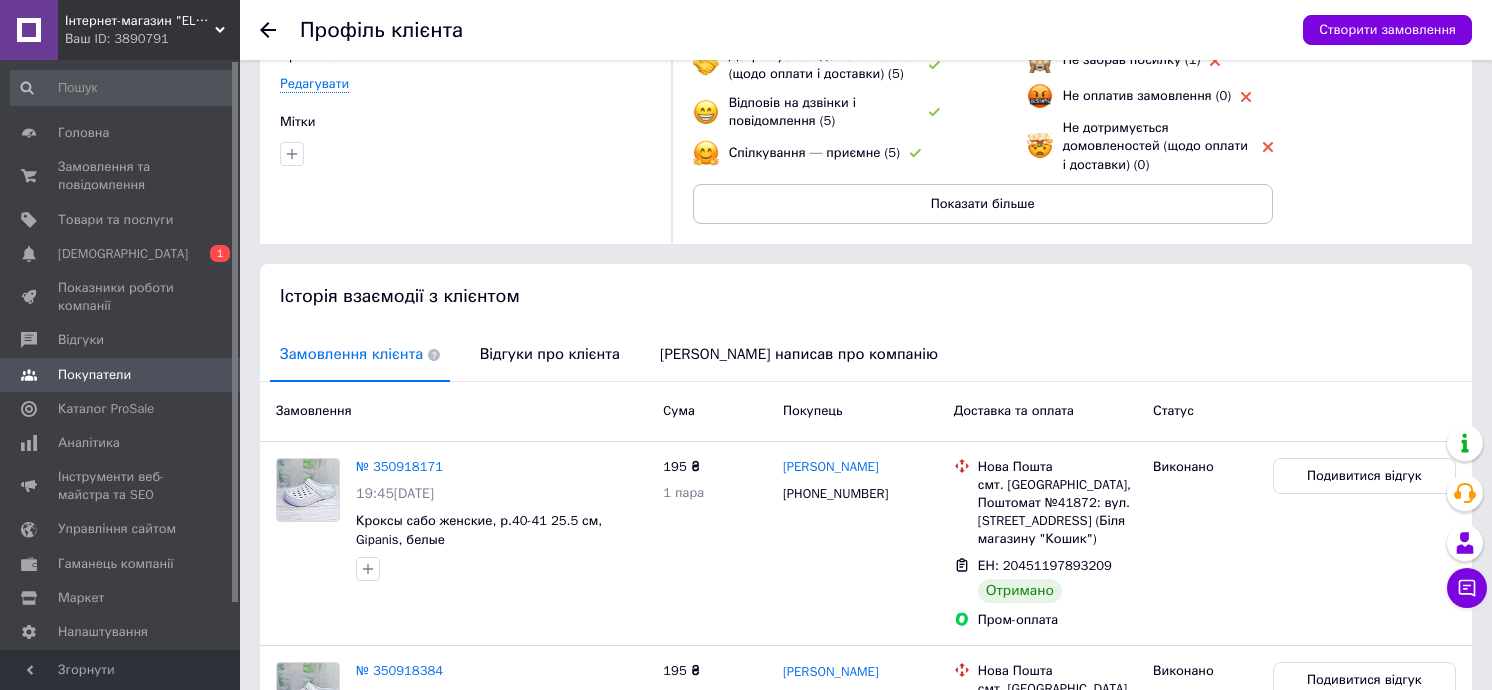 scroll, scrollTop: 200, scrollLeft: 0, axis: vertical 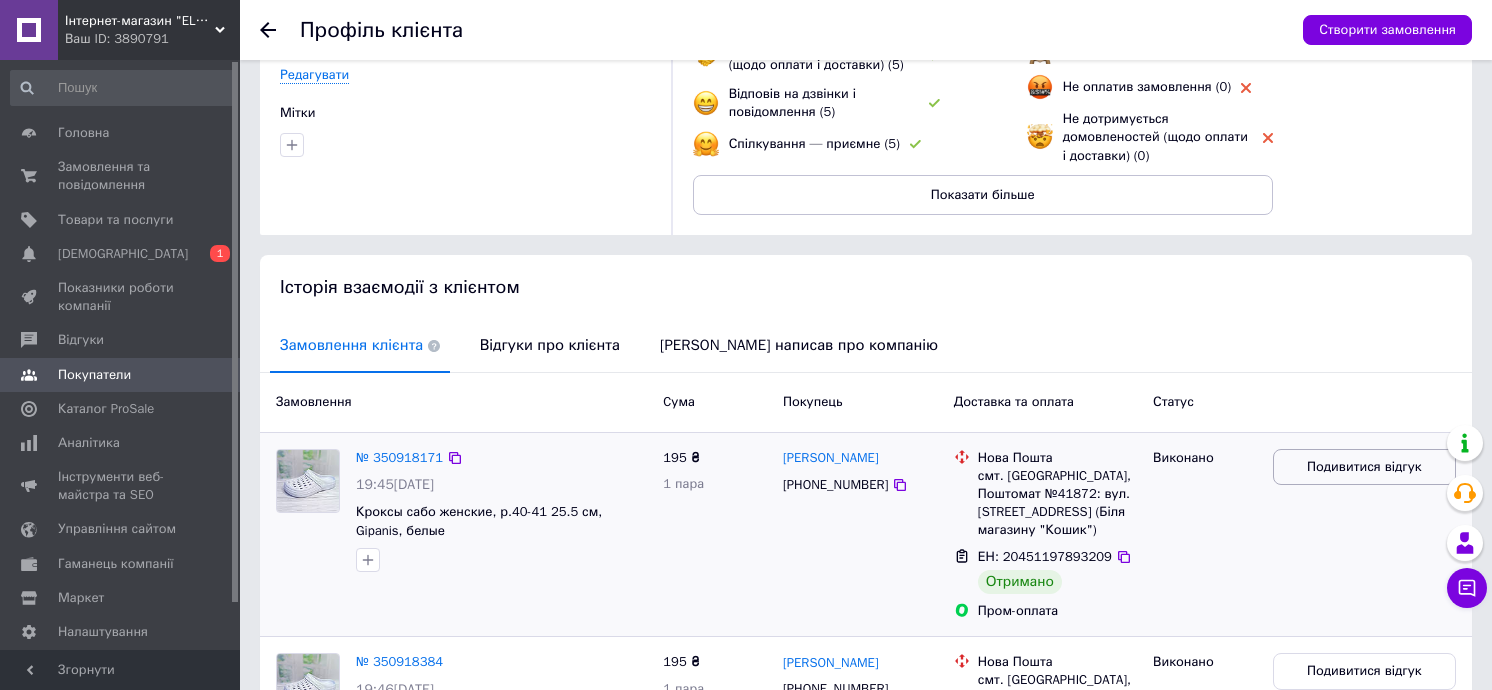 click on "Подивитися відгук" at bounding box center (1364, 467) 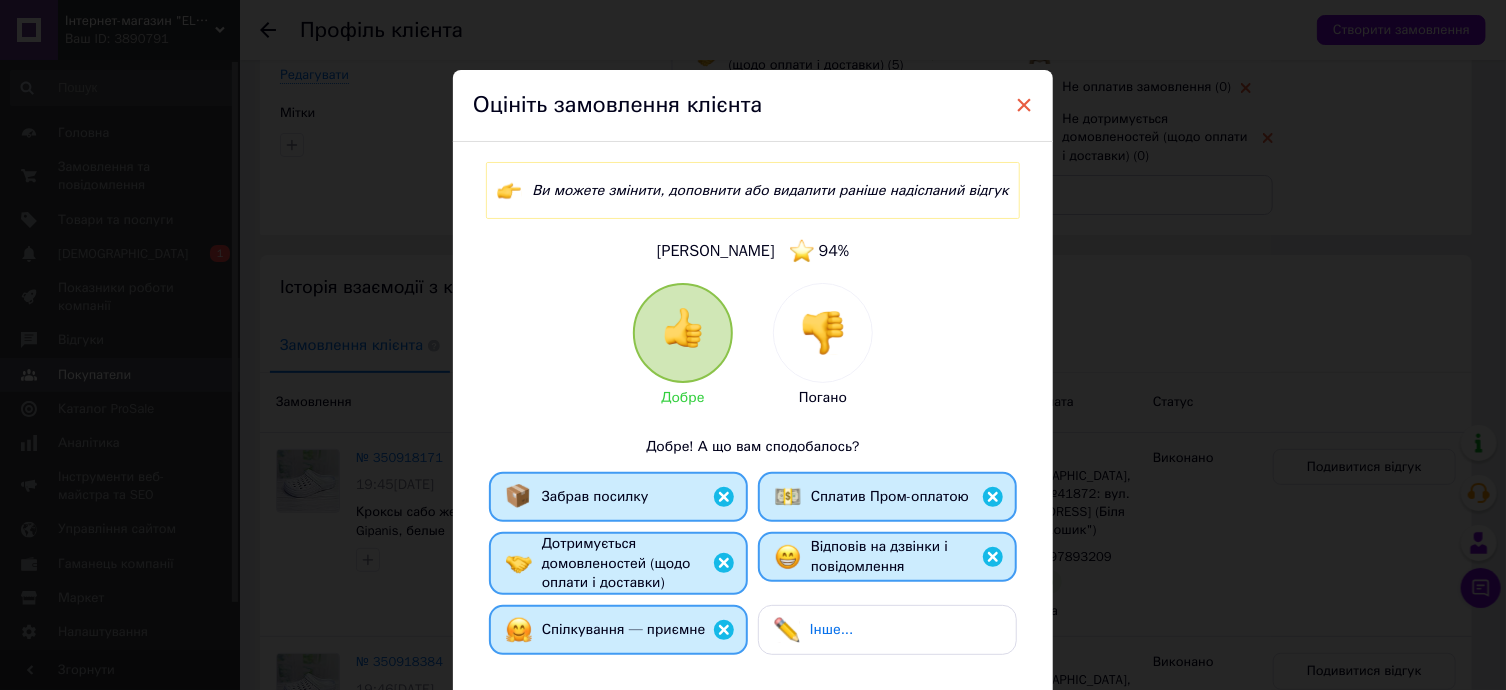 click on "×" at bounding box center (1024, 105) 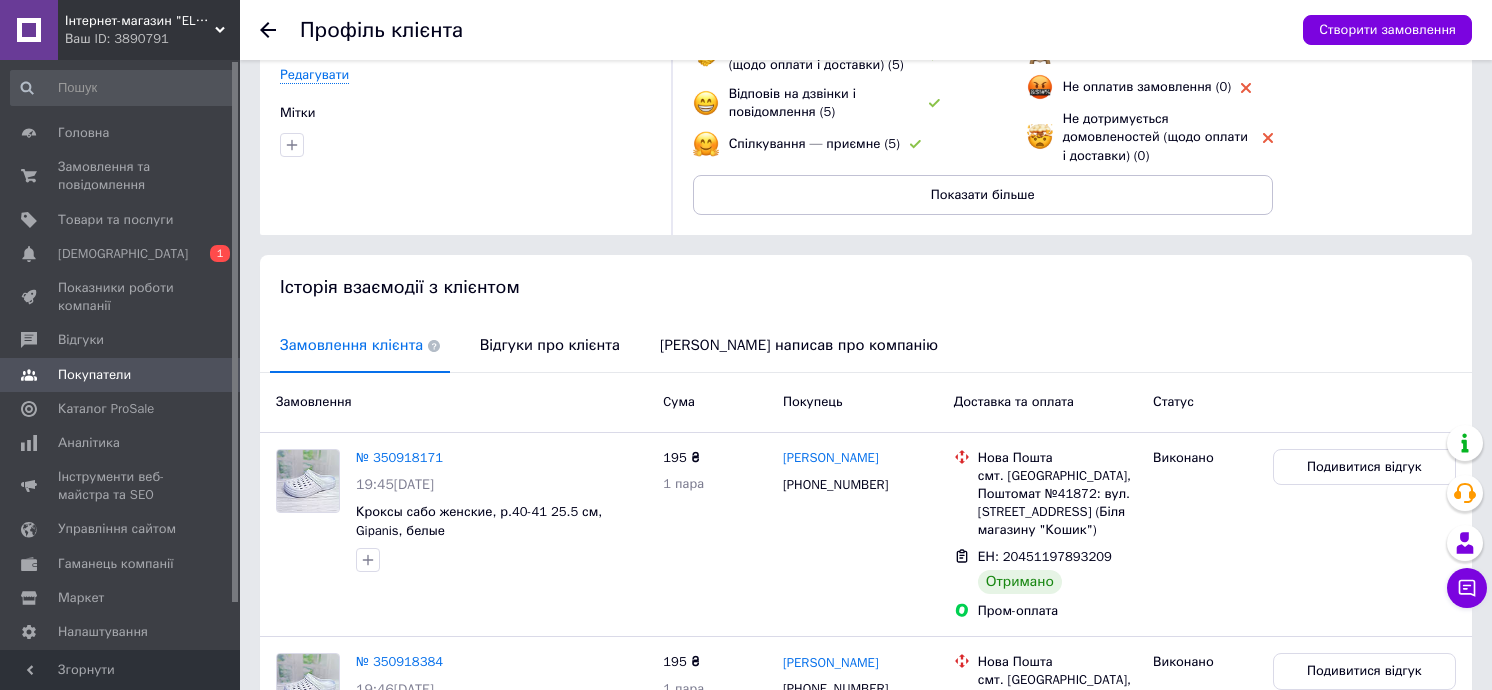 scroll, scrollTop: 0, scrollLeft: 0, axis: both 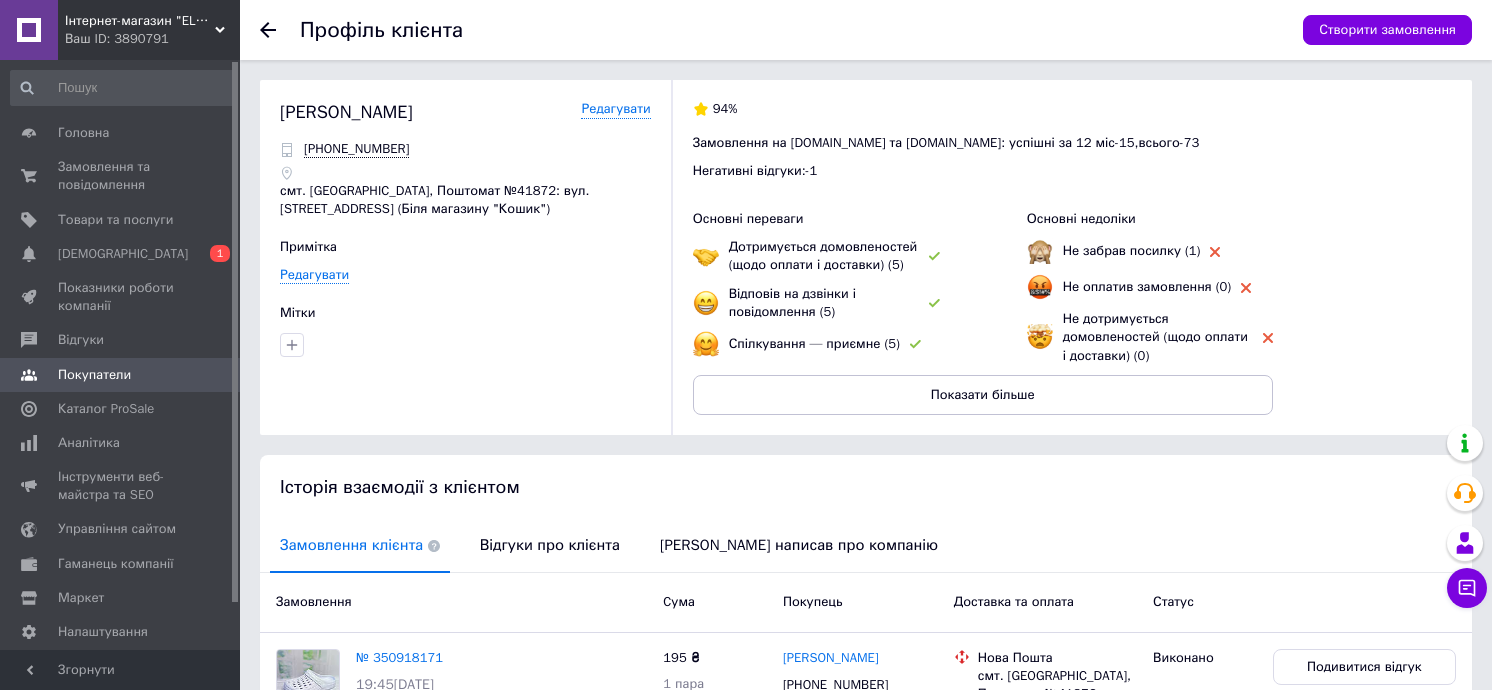 click 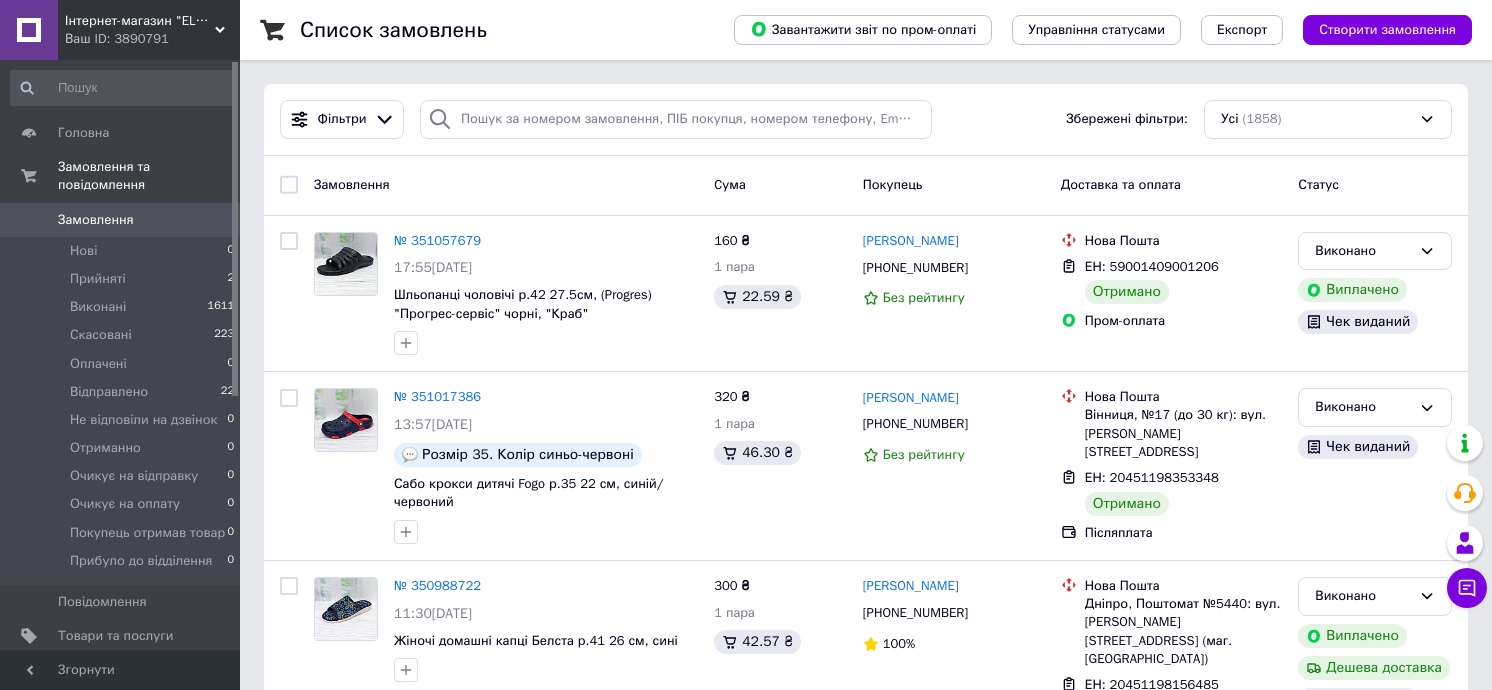 click on "Замовлення" at bounding box center [96, 220] 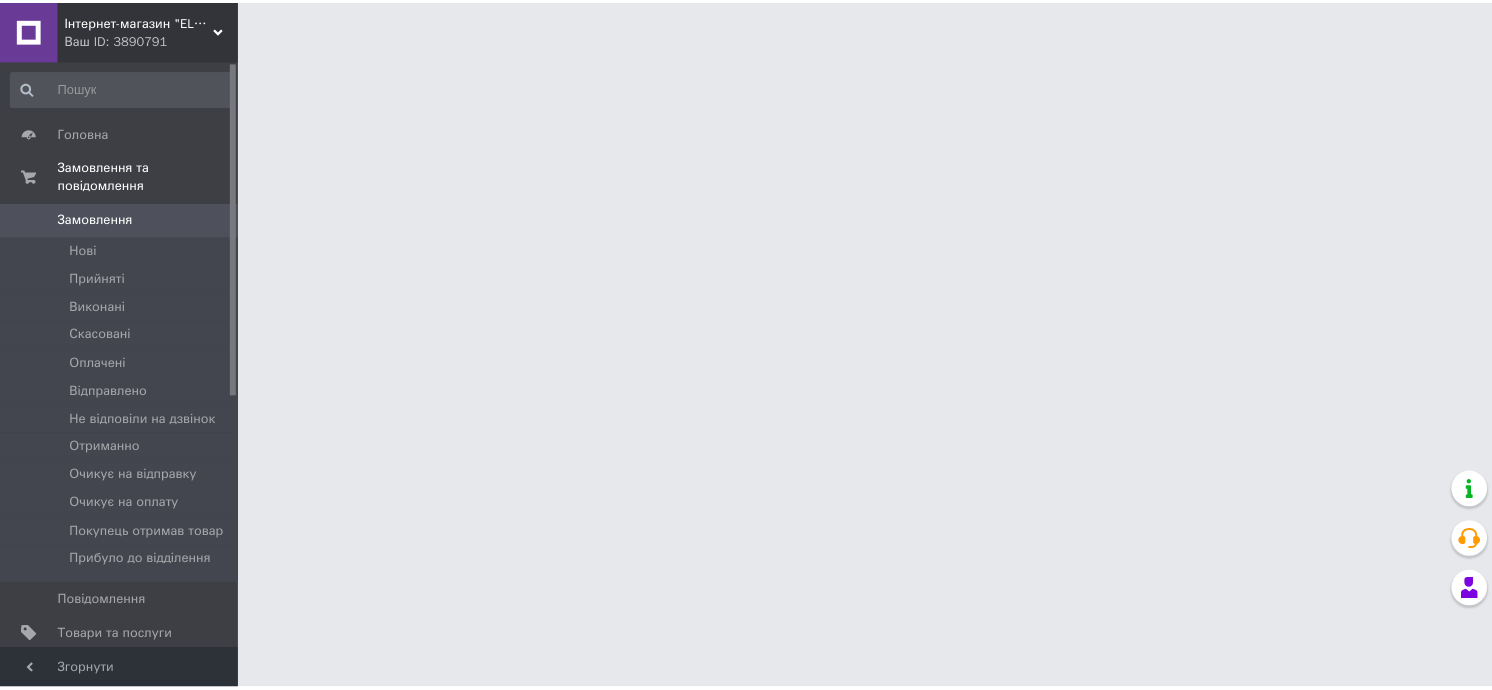 scroll, scrollTop: 0, scrollLeft: 0, axis: both 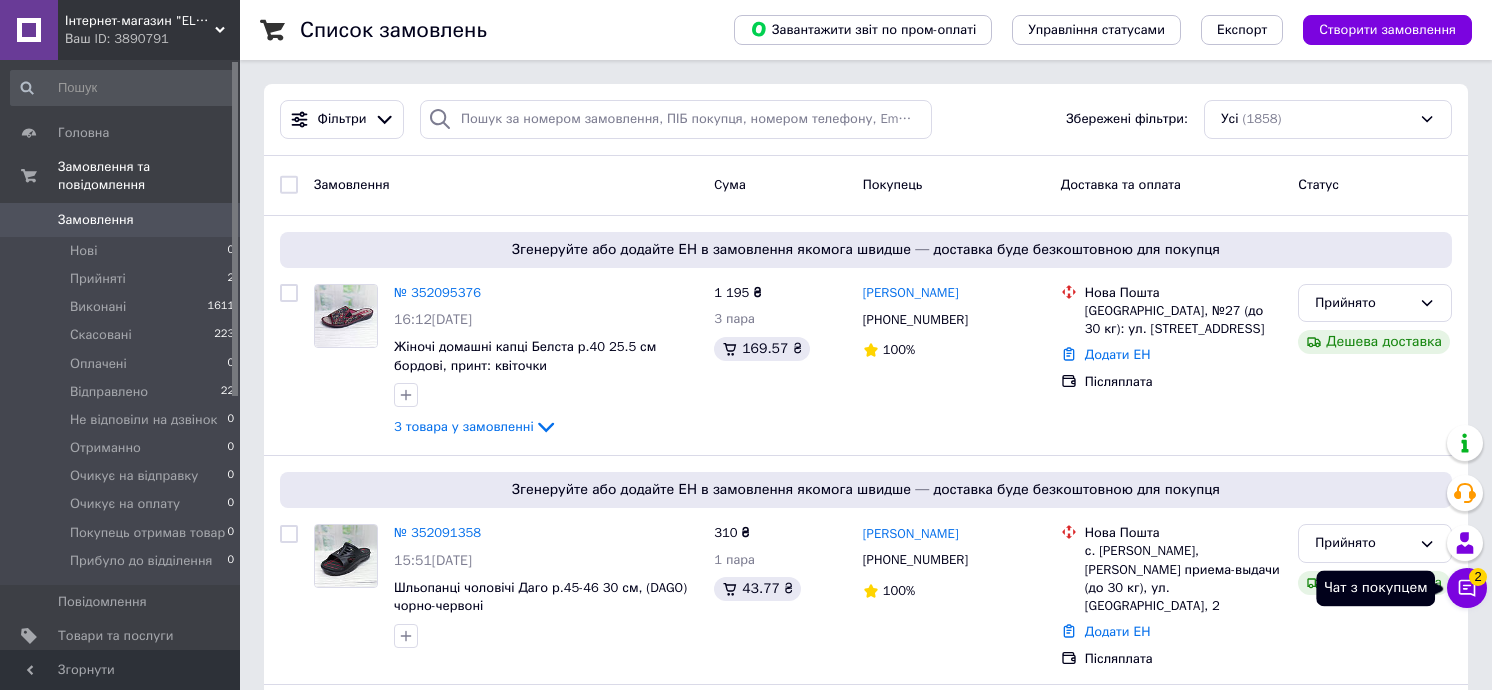 click 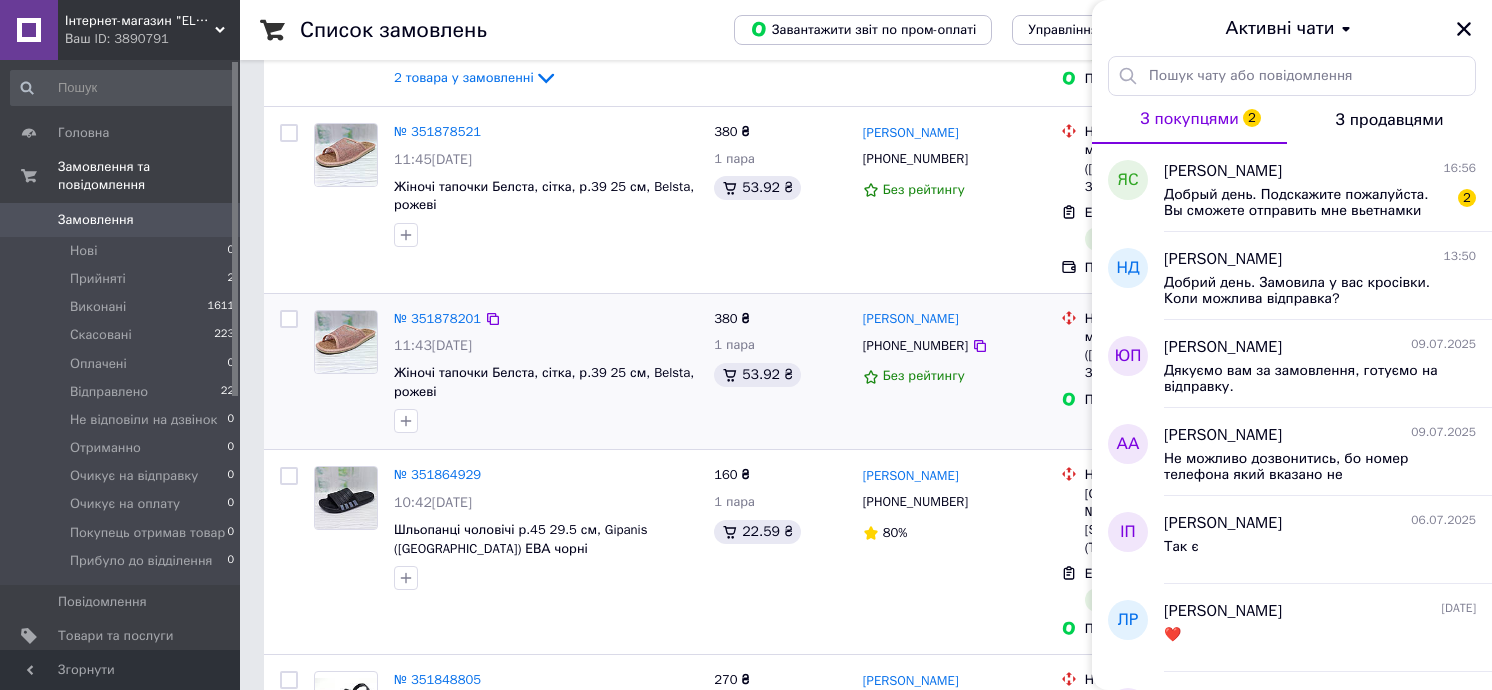 scroll, scrollTop: 2500, scrollLeft: 0, axis: vertical 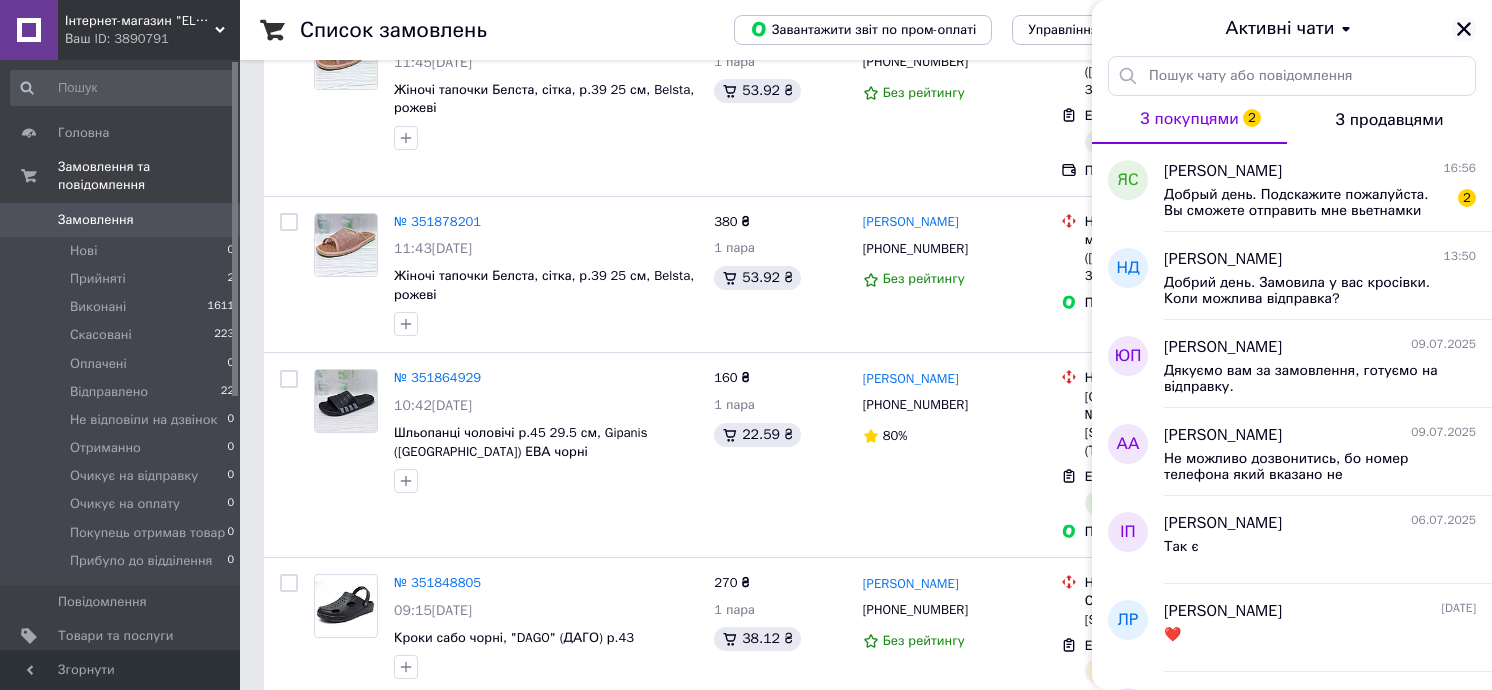 click 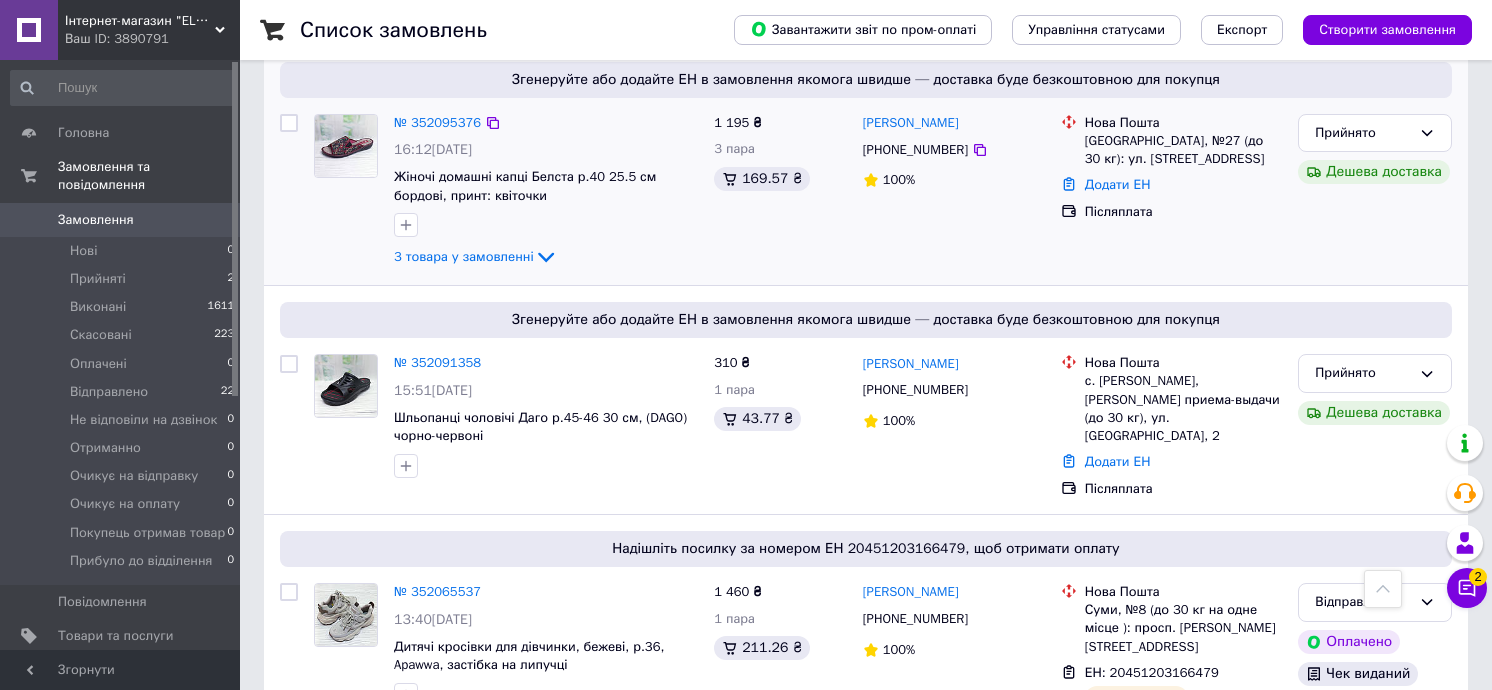 scroll, scrollTop: 0, scrollLeft: 0, axis: both 